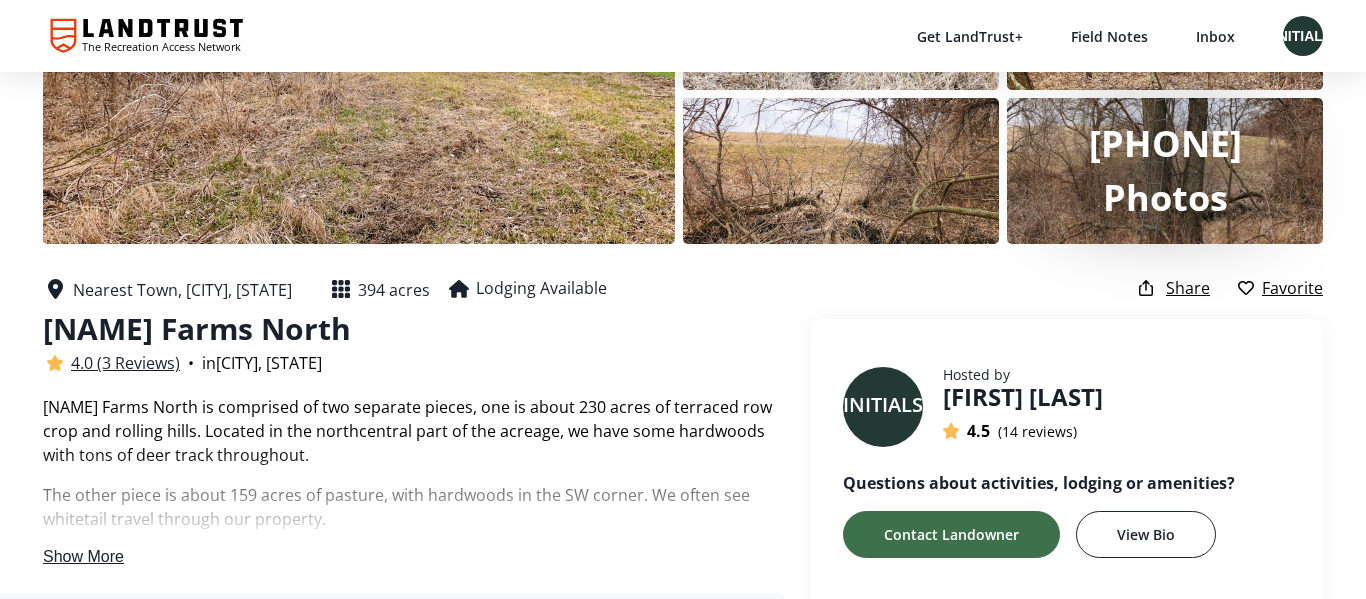 scroll, scrollTop: 156, scrollLeft: 0, axis: vertical 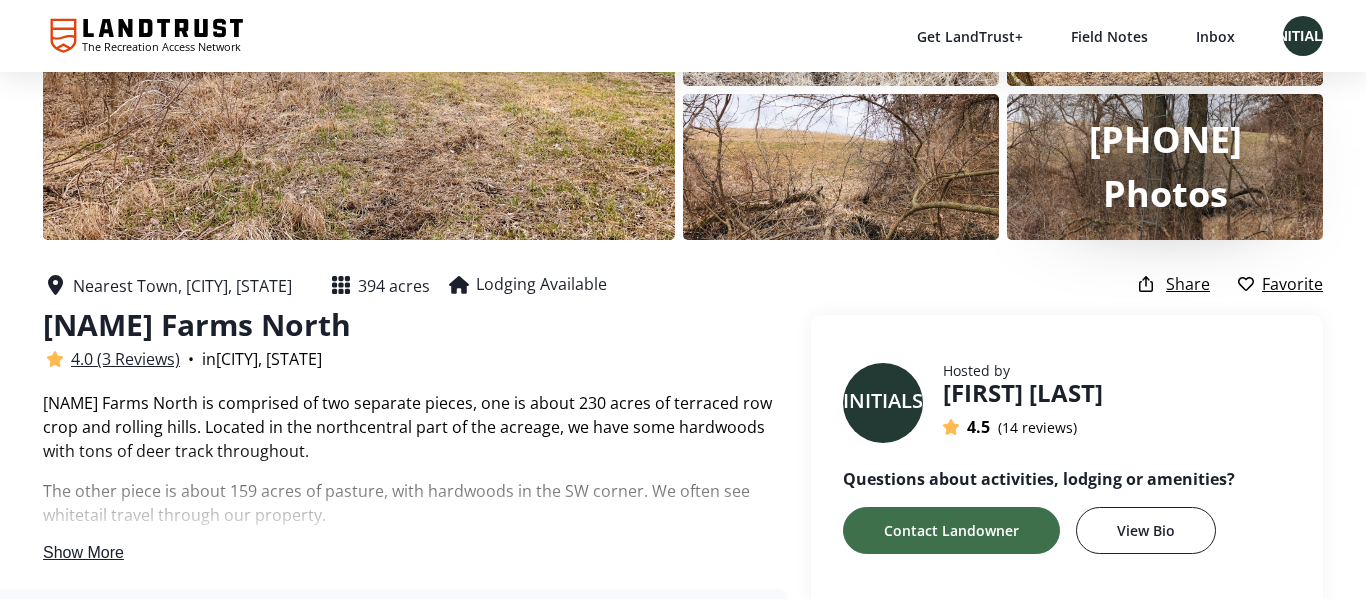 click on "Show More" at bounding box center (83, 552) 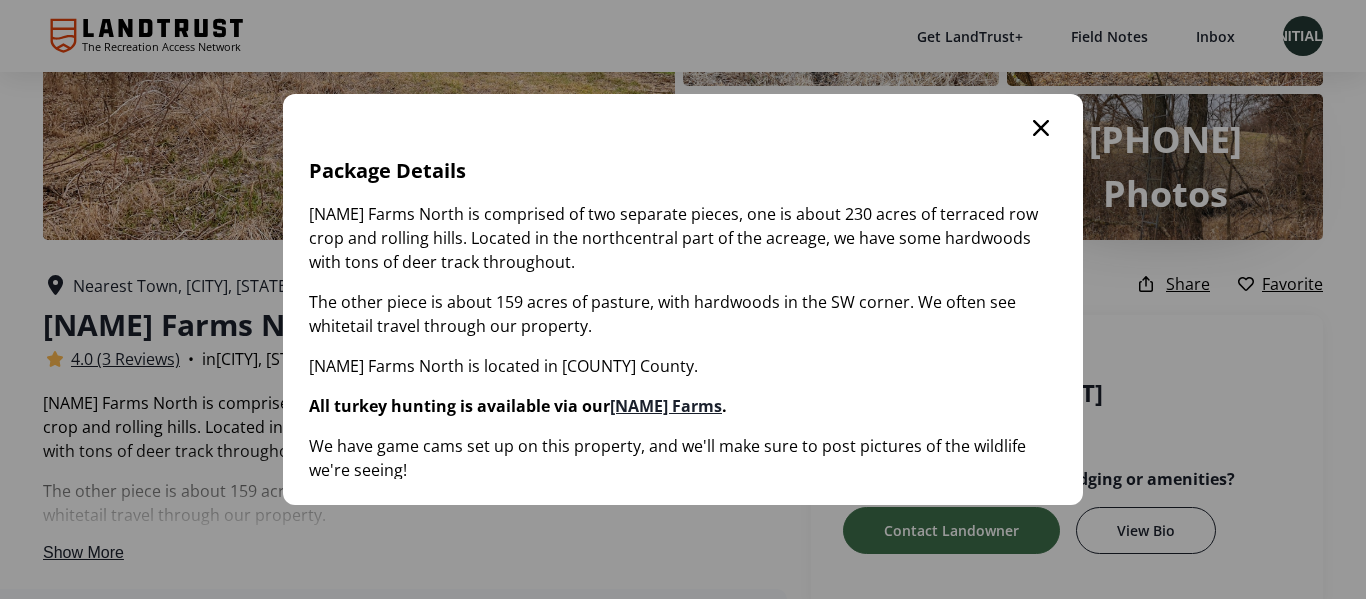 scroll, scrollTop: 0, scrollLeft: 0, axis: both 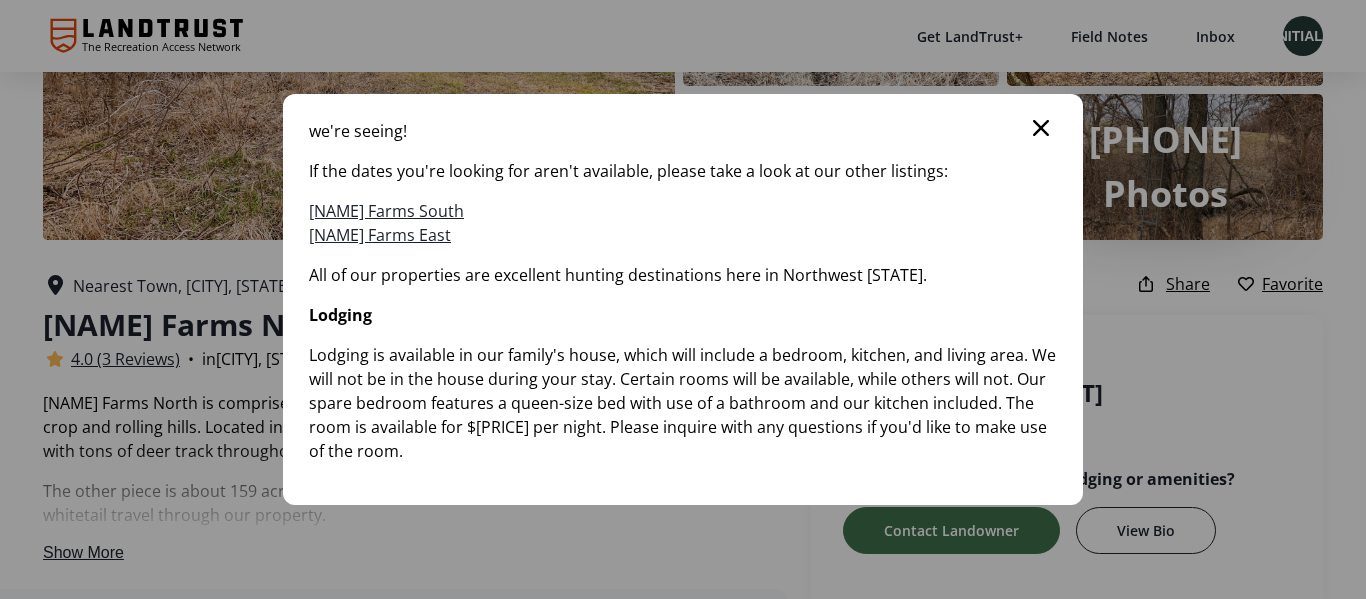 click 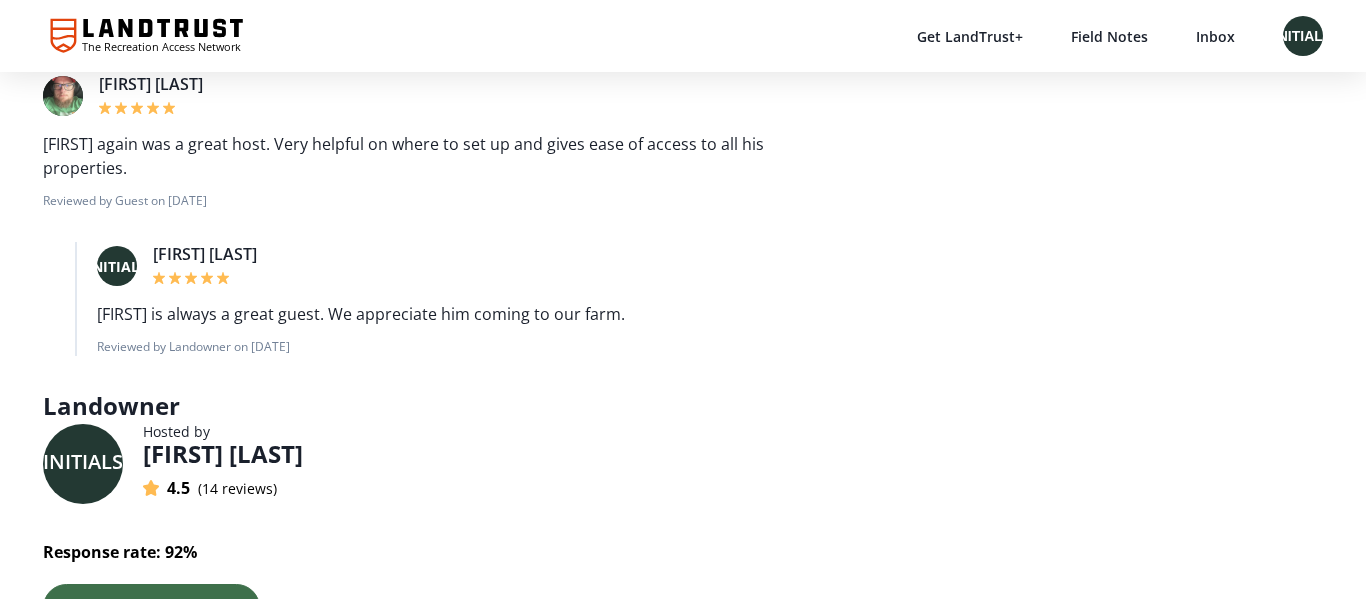 scroll, scrollTop: 3206, scrollLeft: 0, axis: vertical 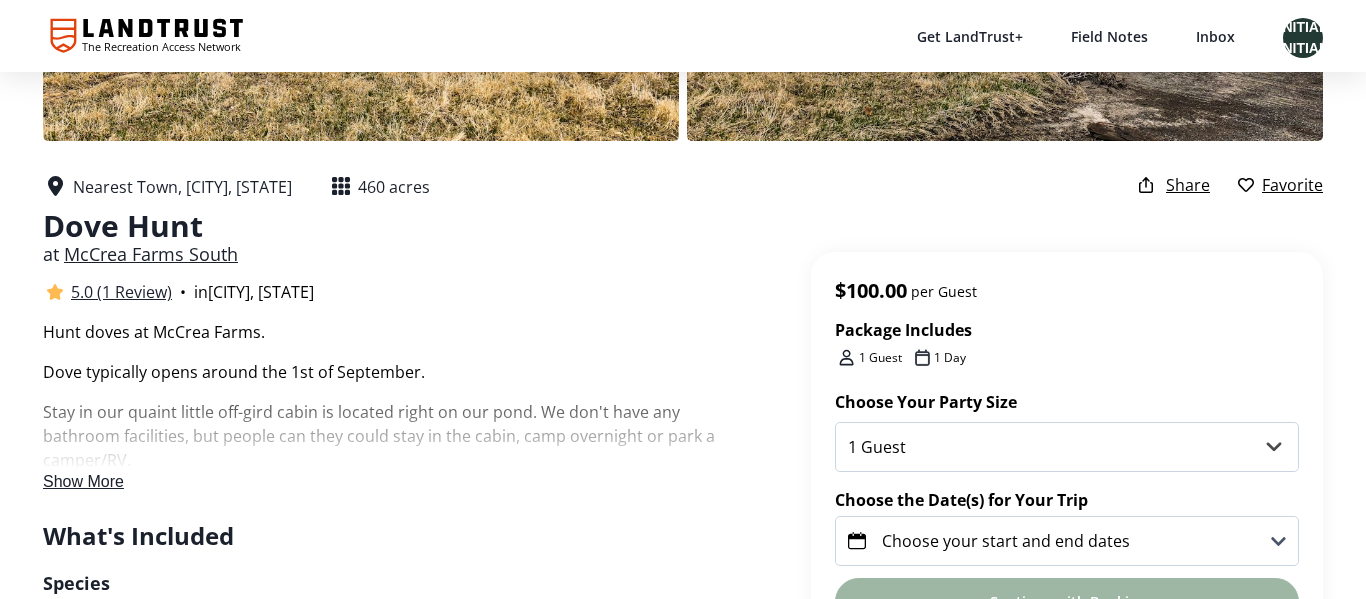 click on "Show More" at bounding box center (83, 481) 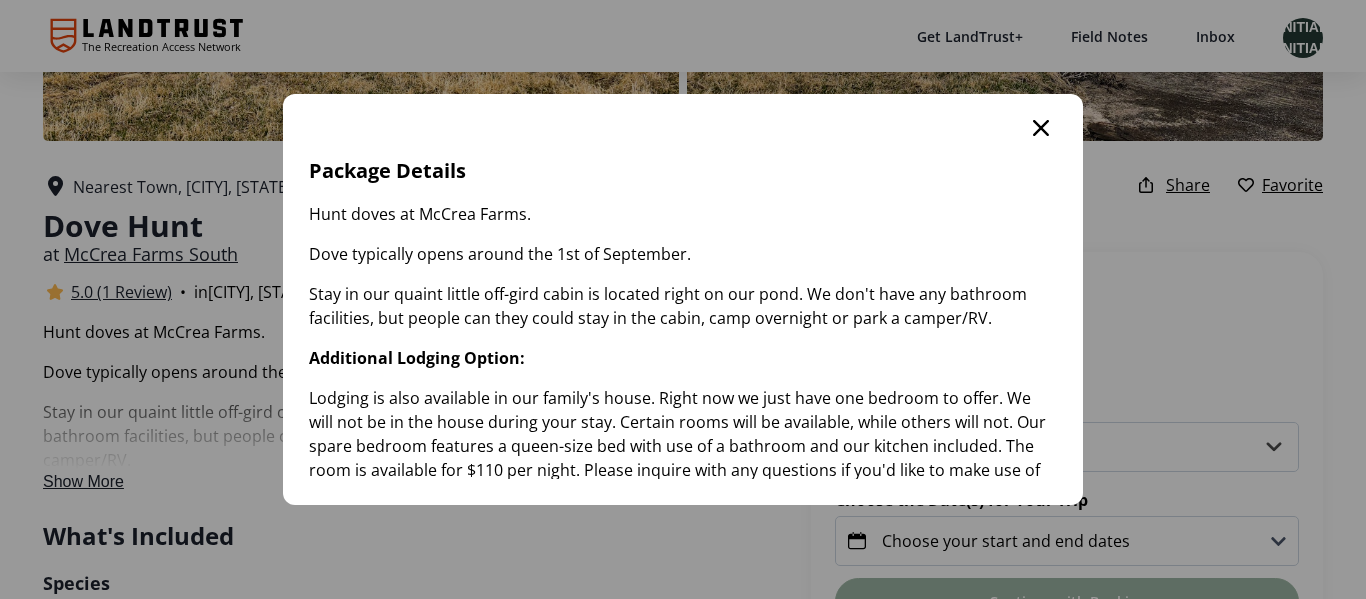 scroll, scrollTop: 0, scrollLeft: 0, axis: both 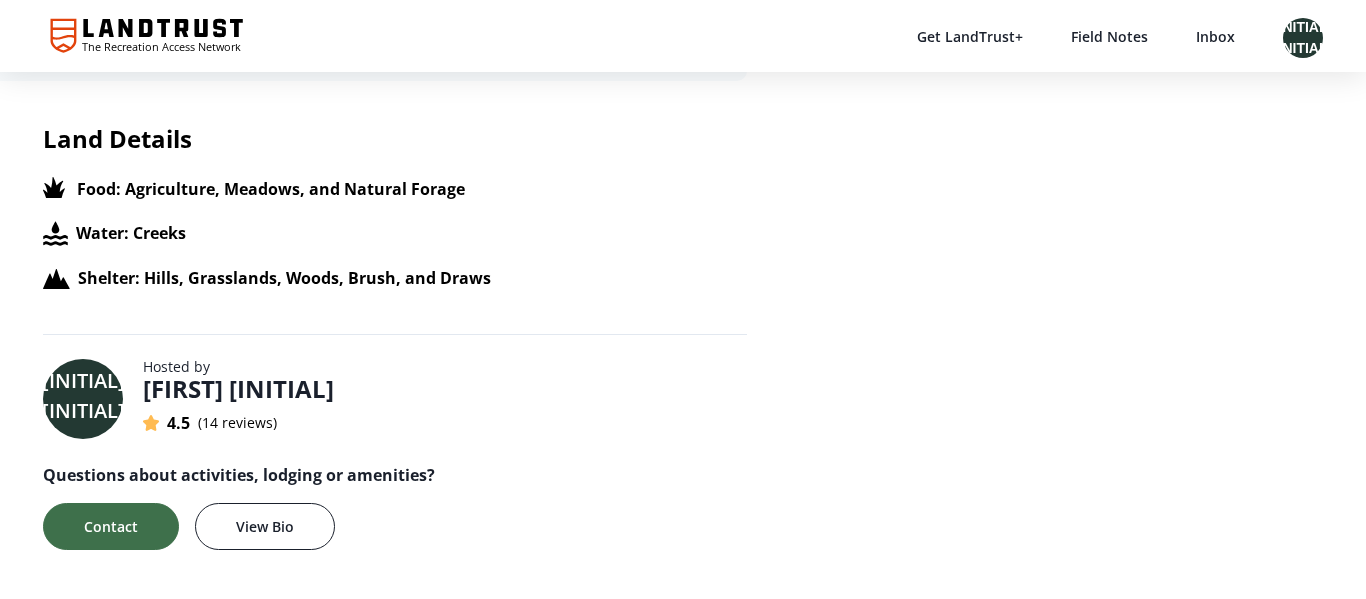 click on "[FIRST] [LAST]" at bounding box center (238, 389) 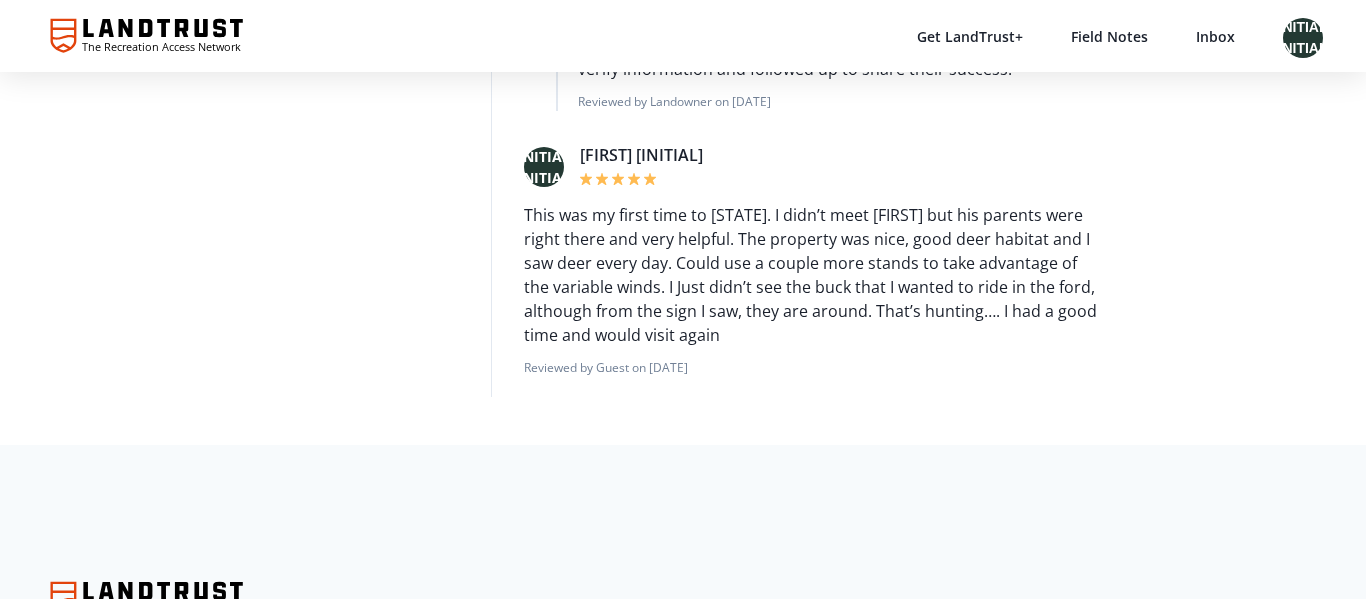 scroll, scrollTop: 5657, scrollLeft: 0, axis: vertical 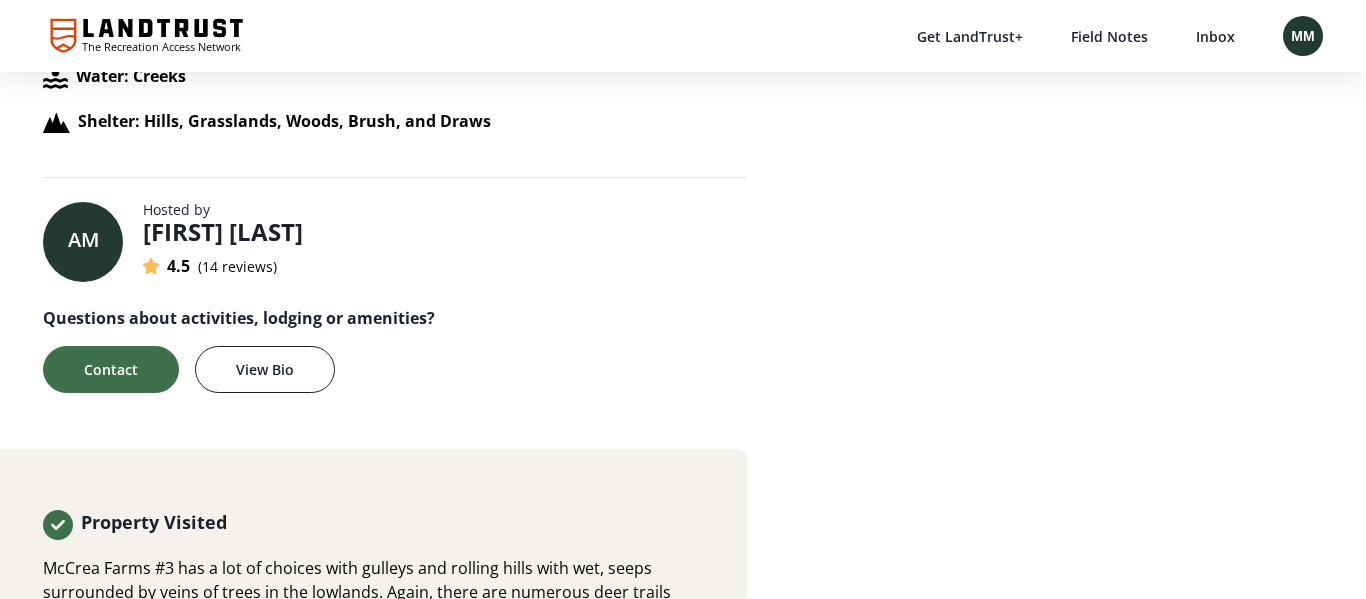 click on "14 reviews" at bounding box center (237, 266) 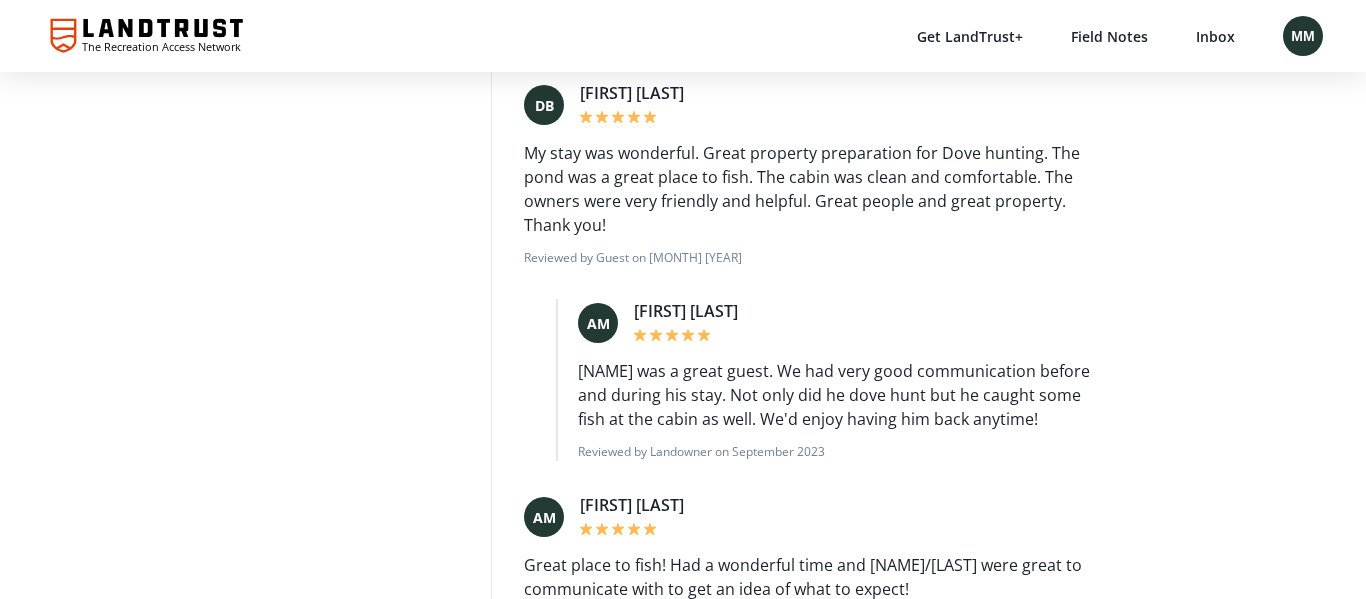 scroll, scrollTop: 4501, scrollLeft: 0, axis: vertical 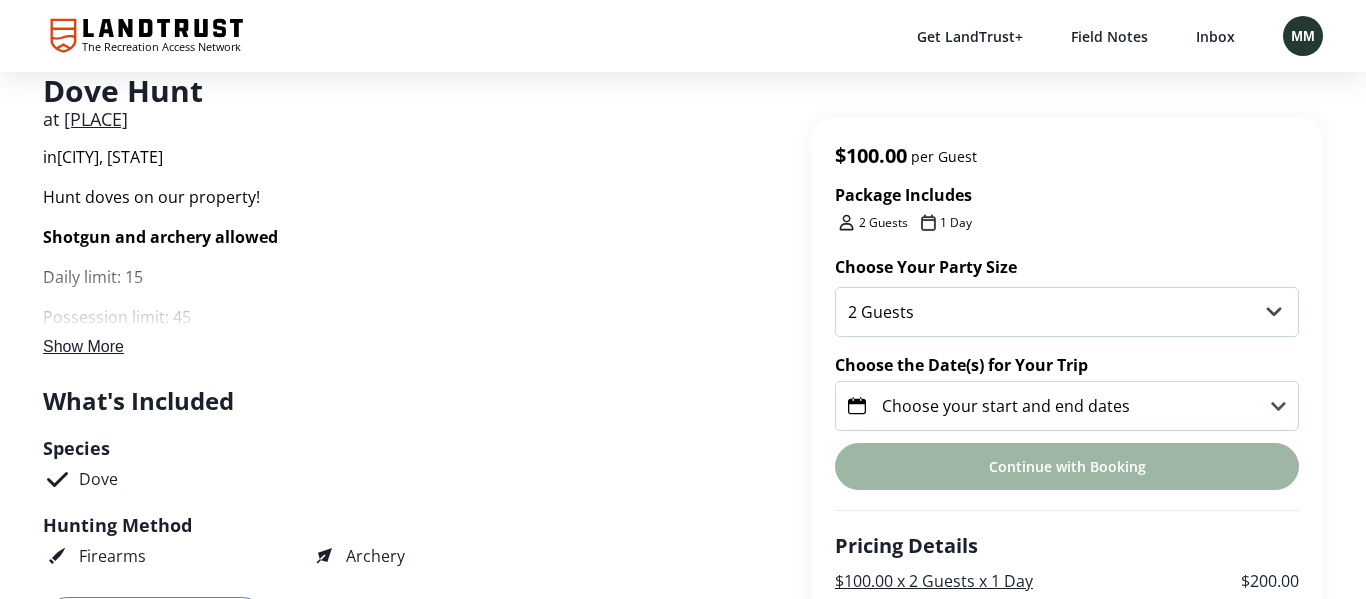 click on "Show More" at bounding box center [83, 346] 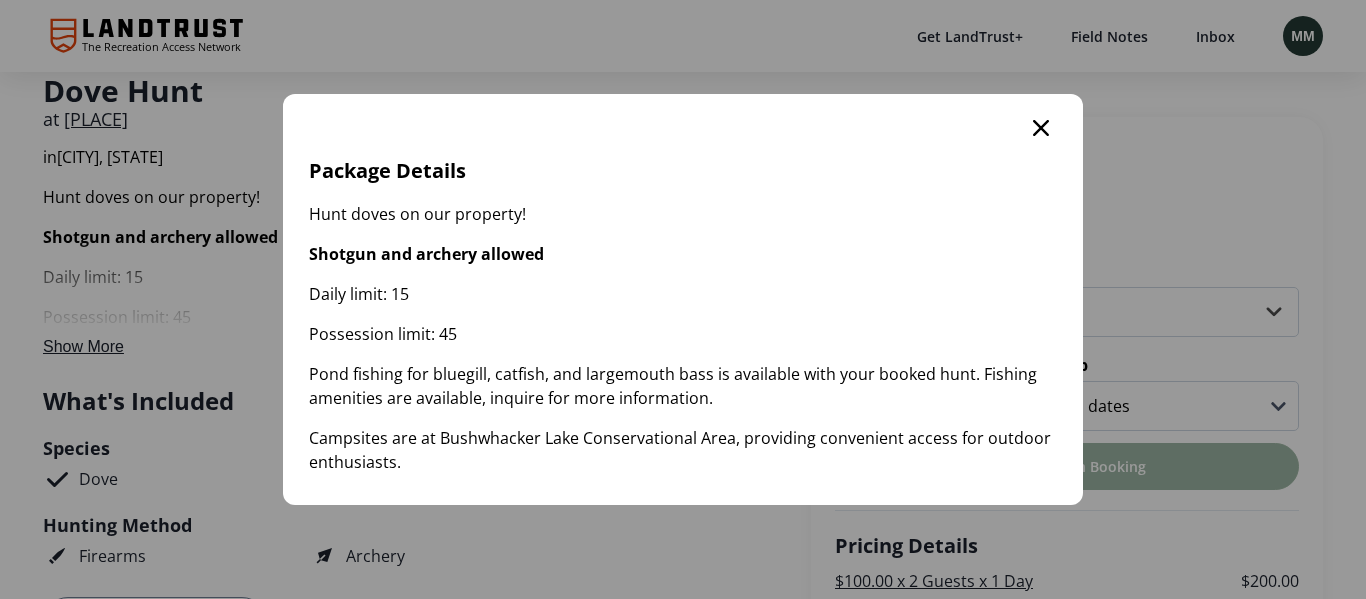 scroll, scrollTop: 0, scrollLeft: 0, axis: both 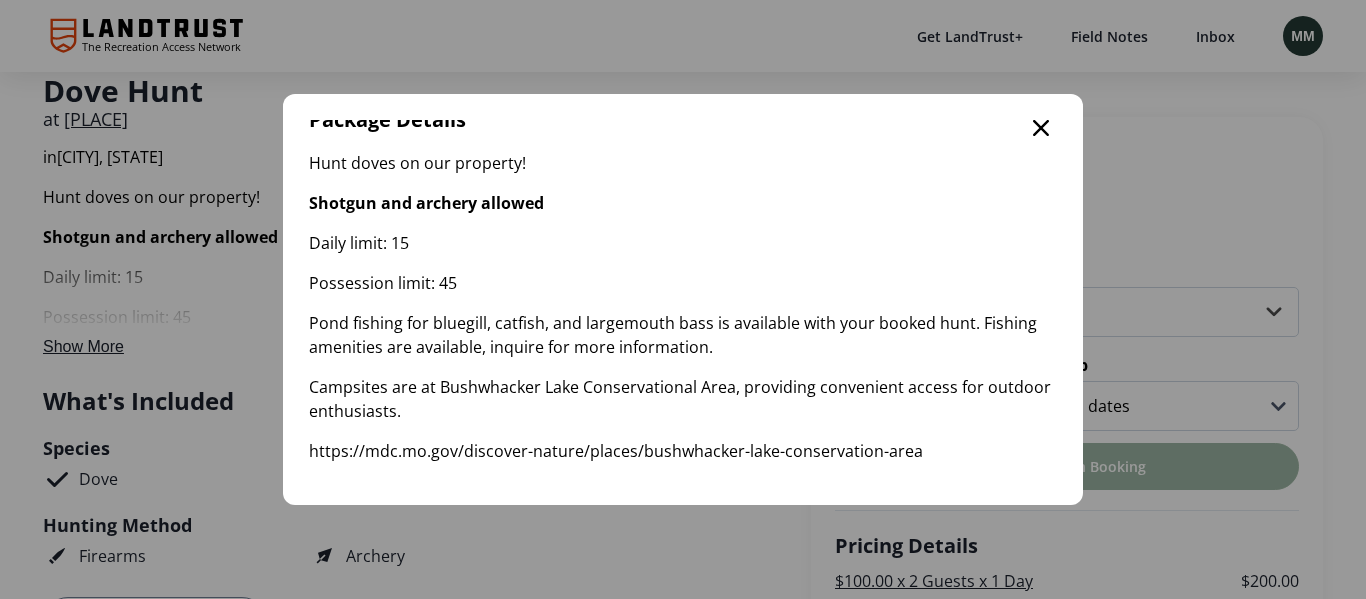 click 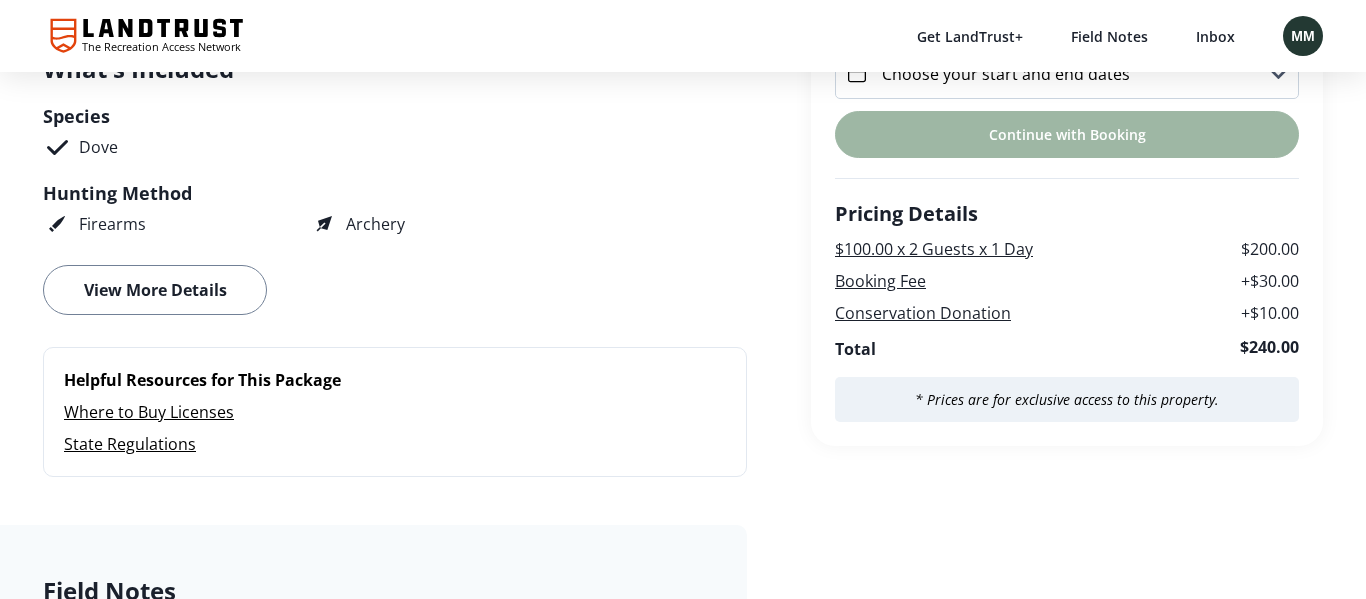 scroll, scrollTop: 719, scrollLeft: 0, axis: vertical 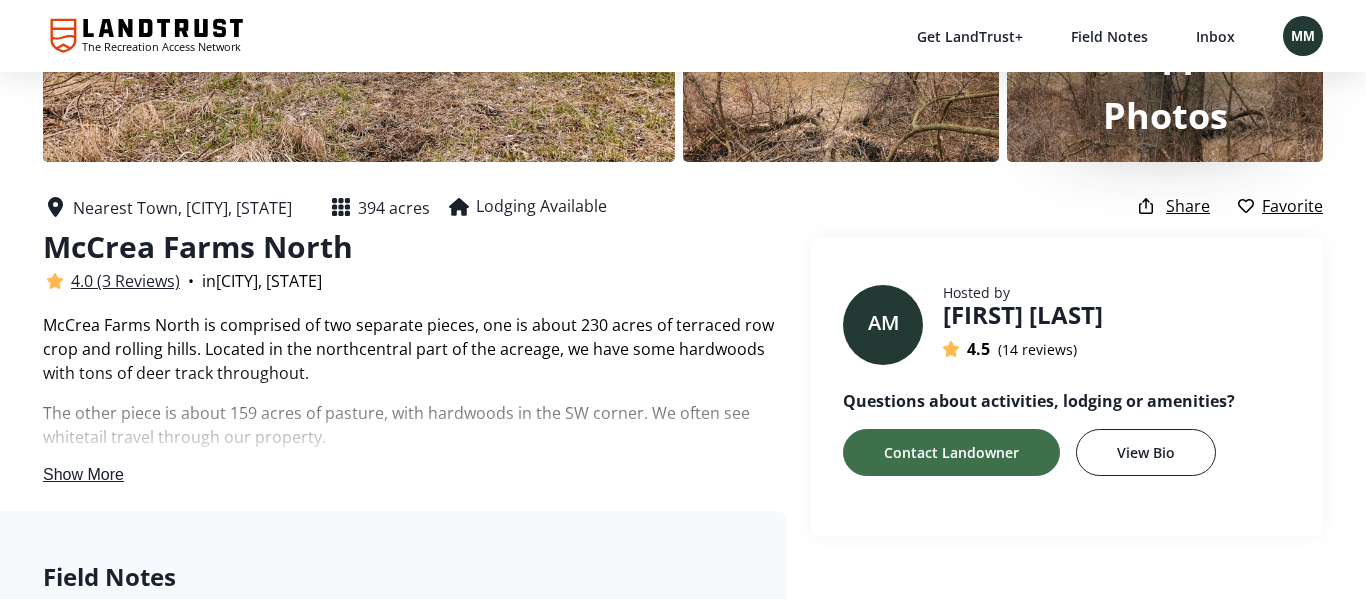 click on "Show More" at bounding box center [83, 474] 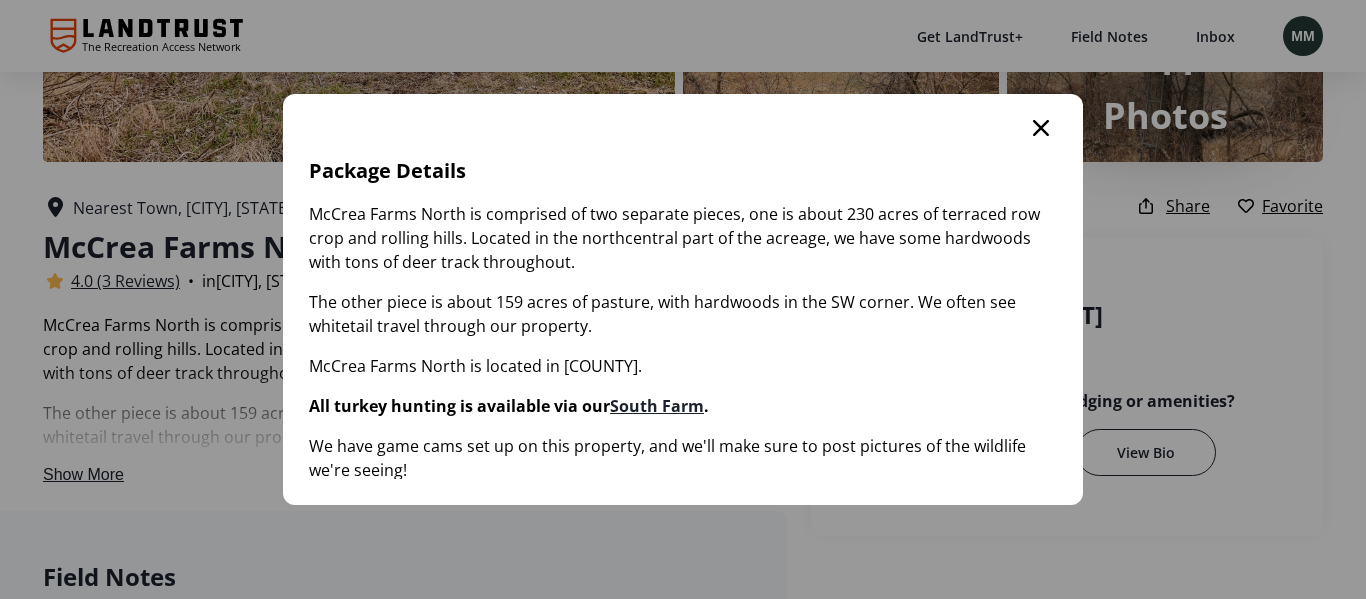 click 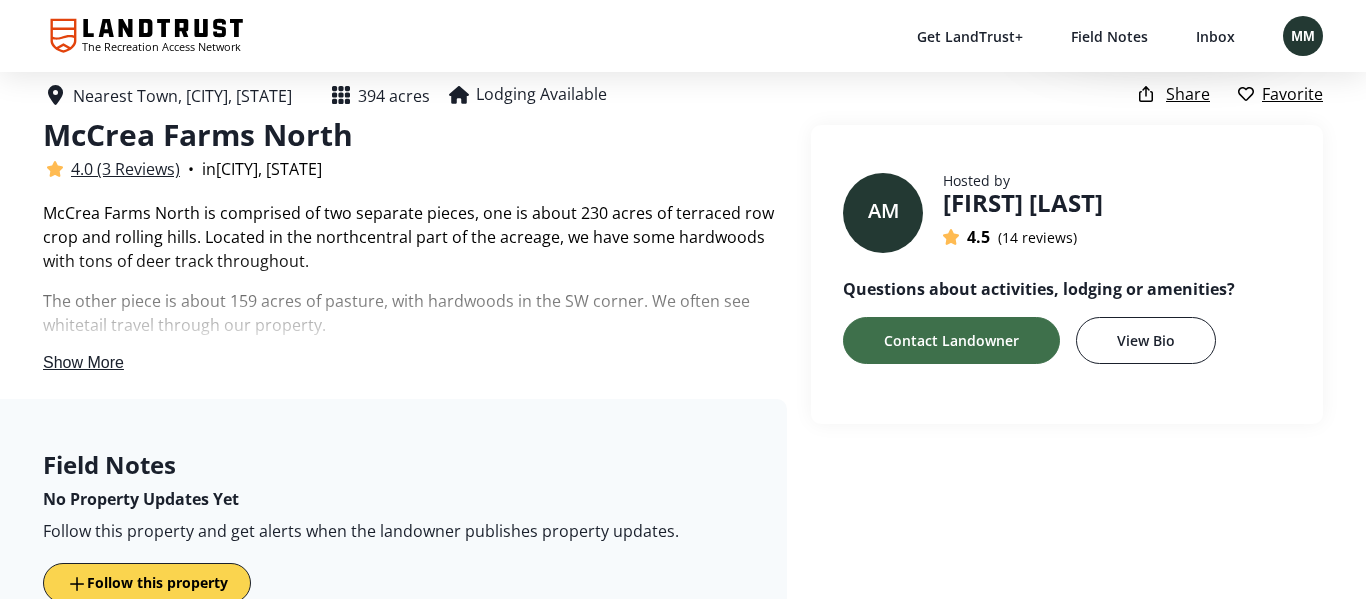 scroll, scrollTop: 358, scrollLeft: 0, axis: vertical 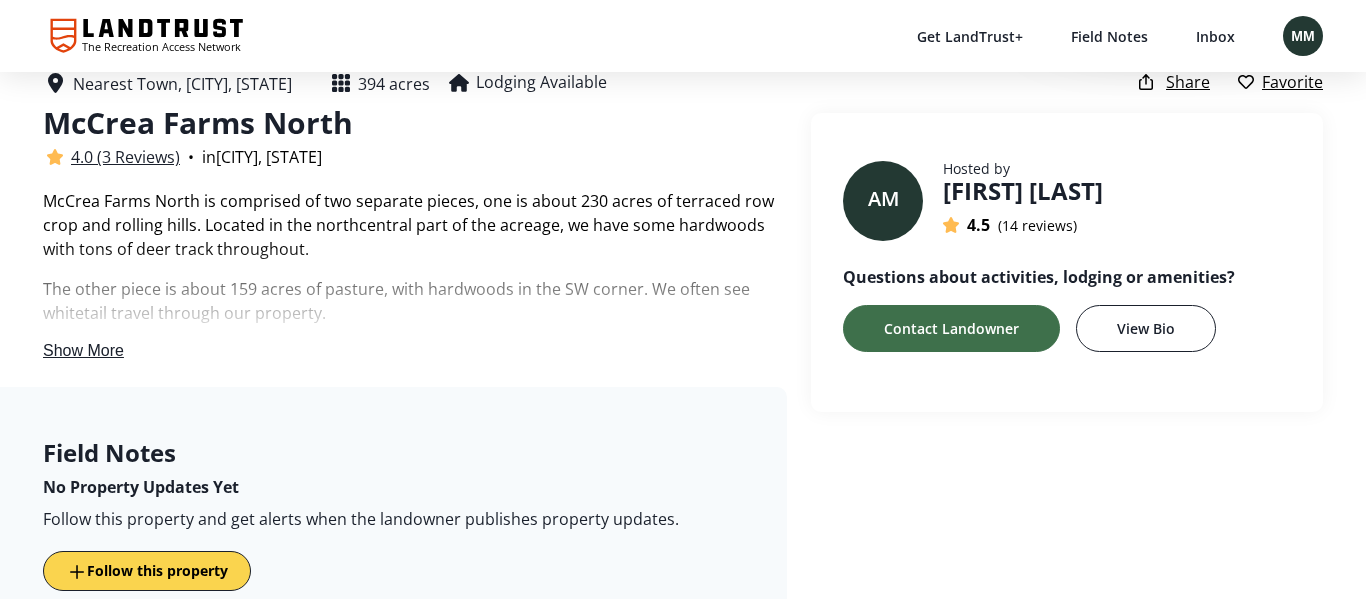 click on "Show More" at bounding box center [83, 350] 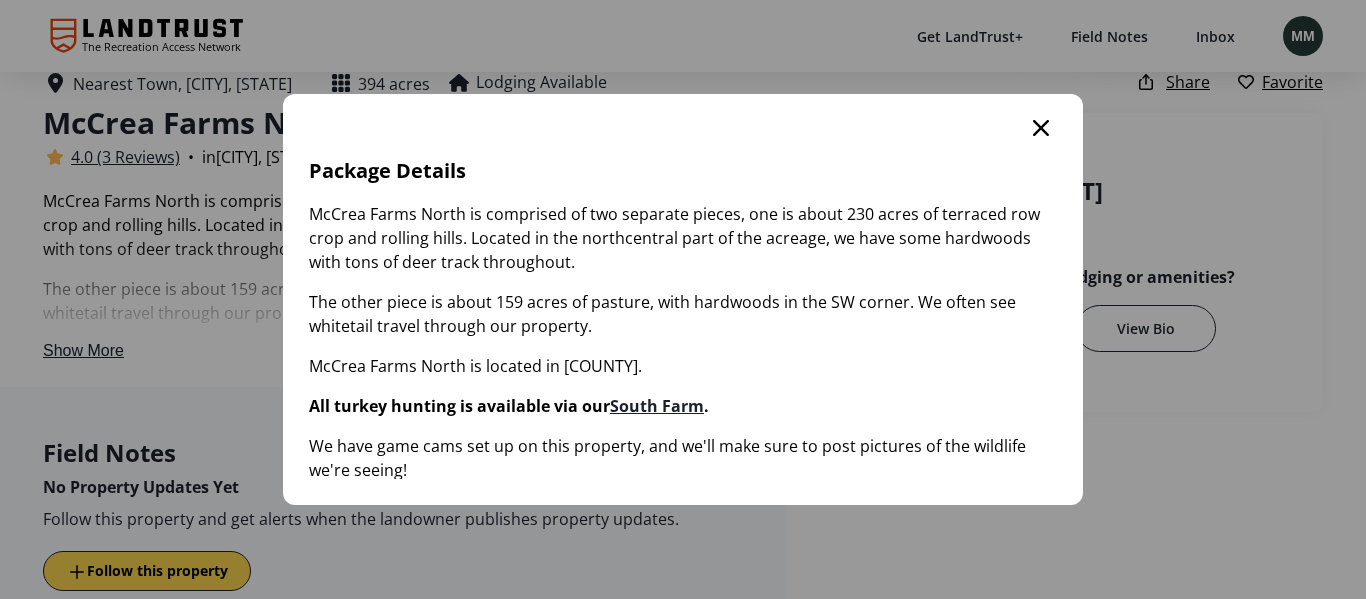 click 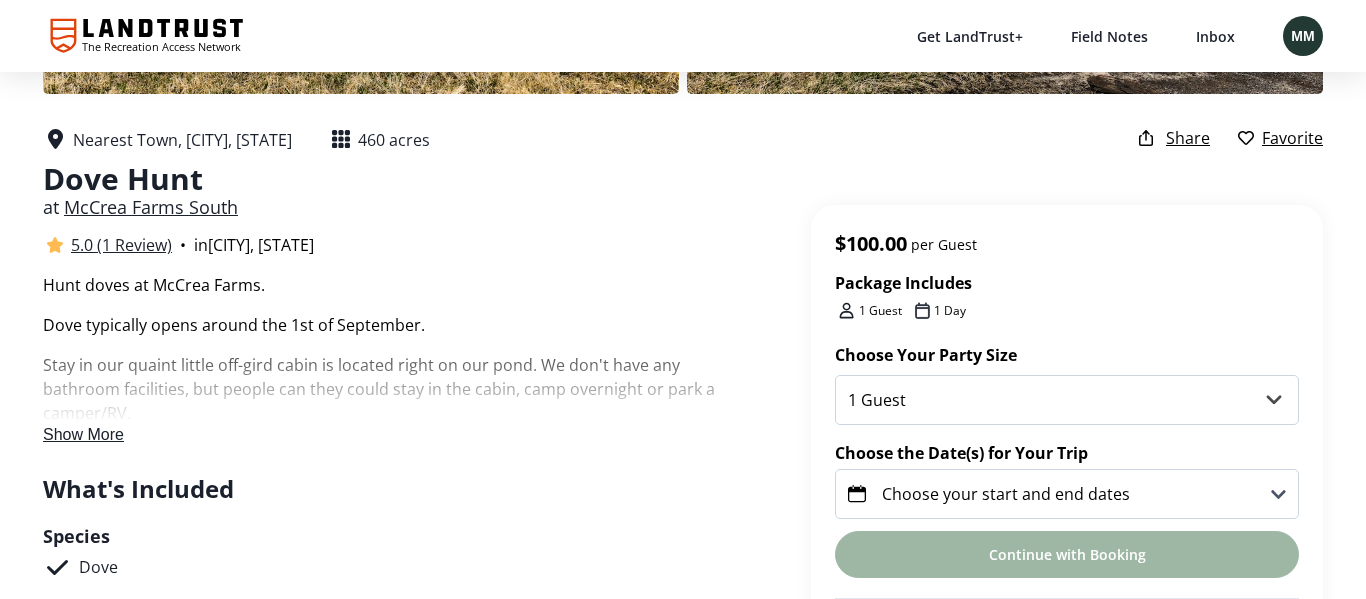 scroll, scrollTop: 325, scrollLeft: 0, axis: vertical 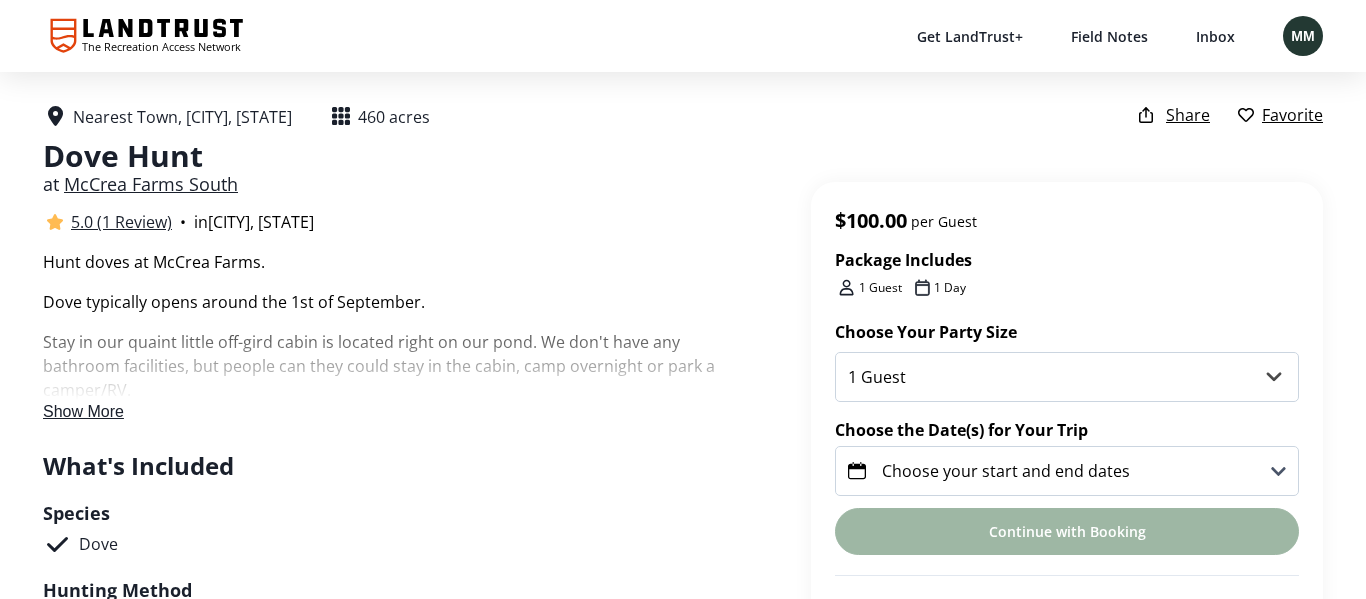 click on "Show More" at bounding box center [83, 411] 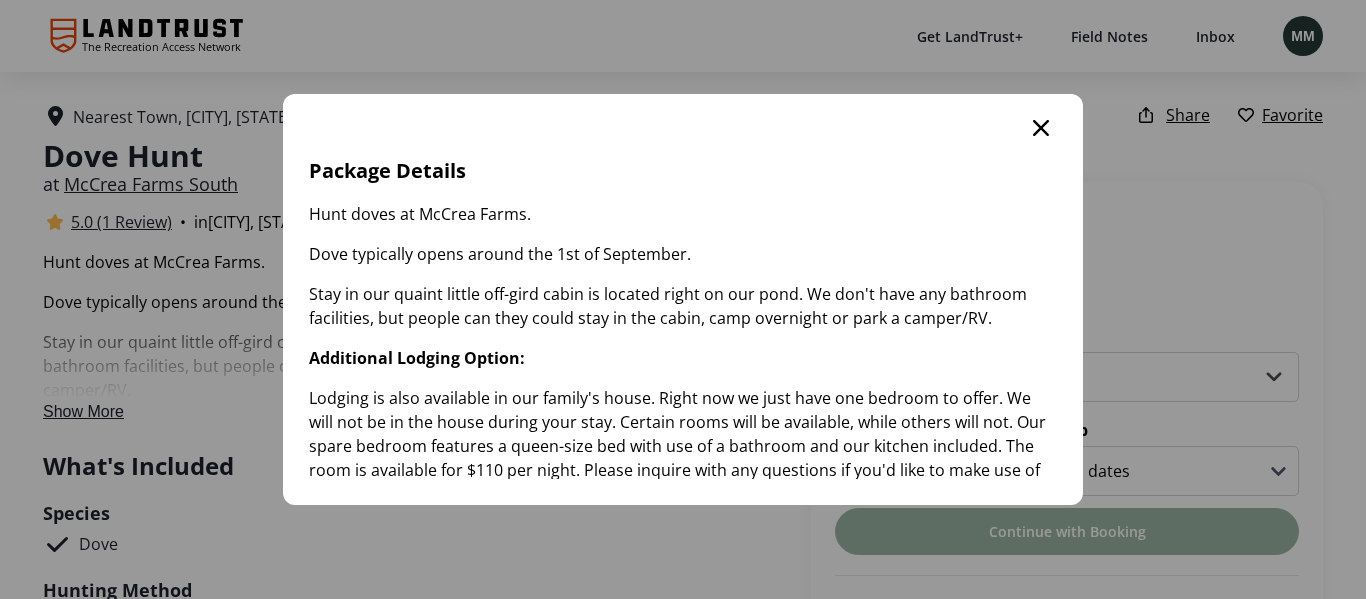 scroll, scrollTop: 0, scrollLeft: 0, axis: both 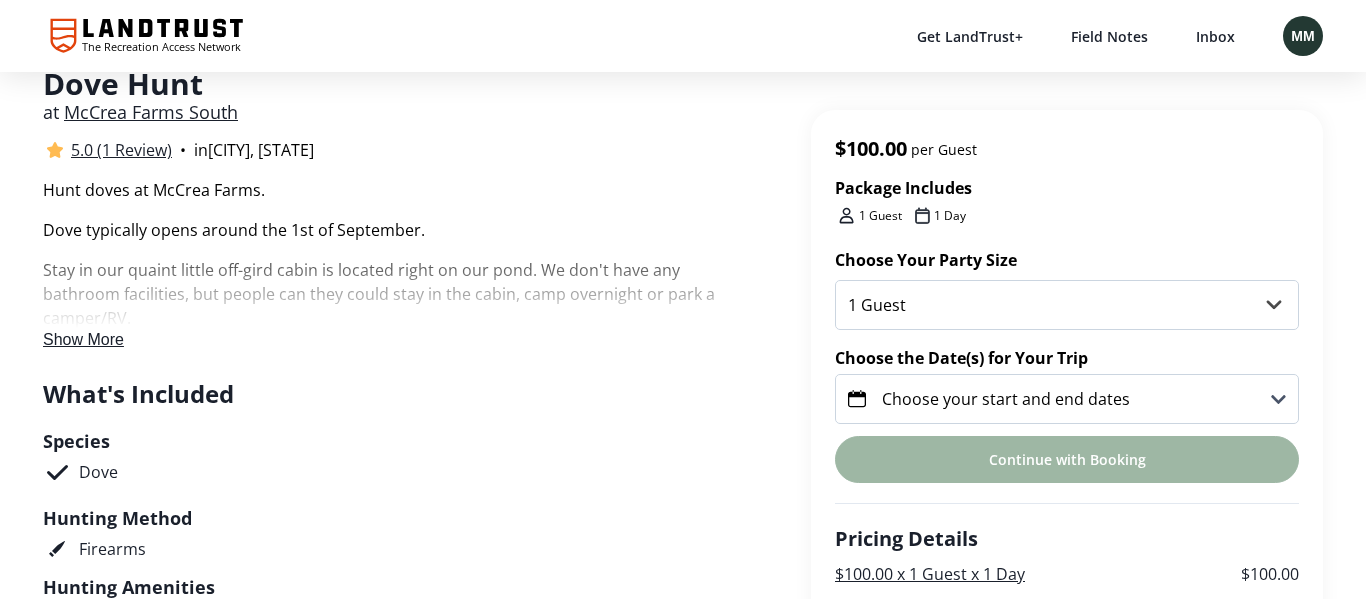 click on "Show More" at bounding box center (83, 339) 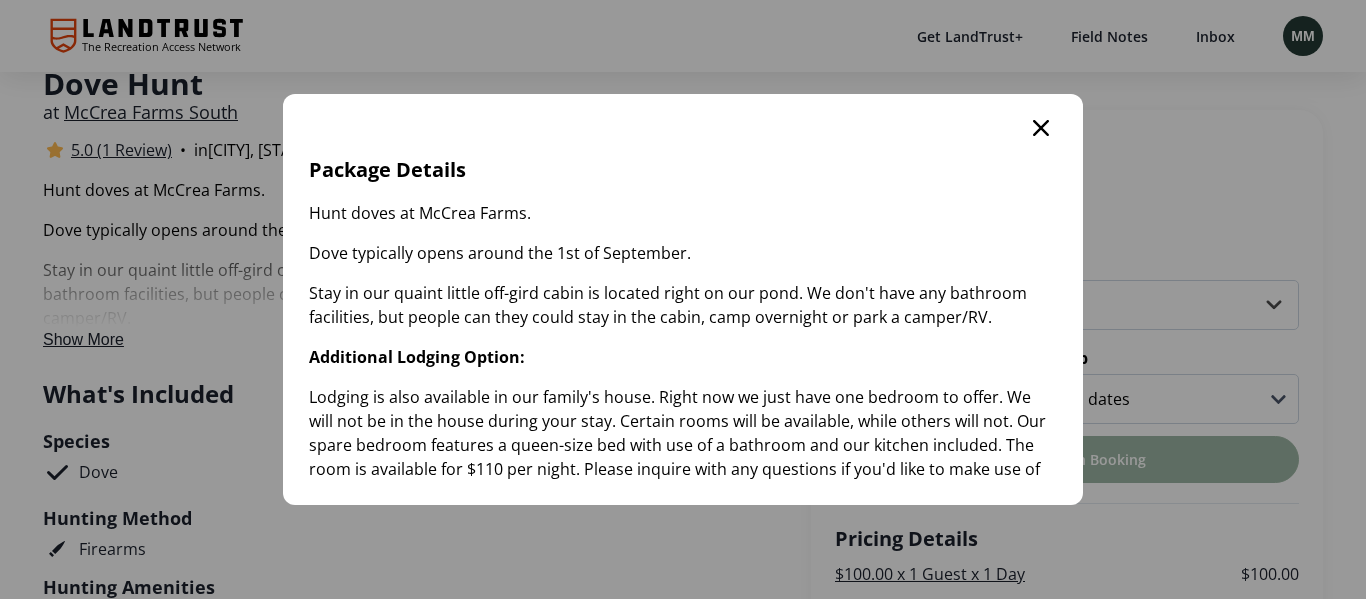 scroll, scrollTop: 0, scrollLeft: 0, axis: both 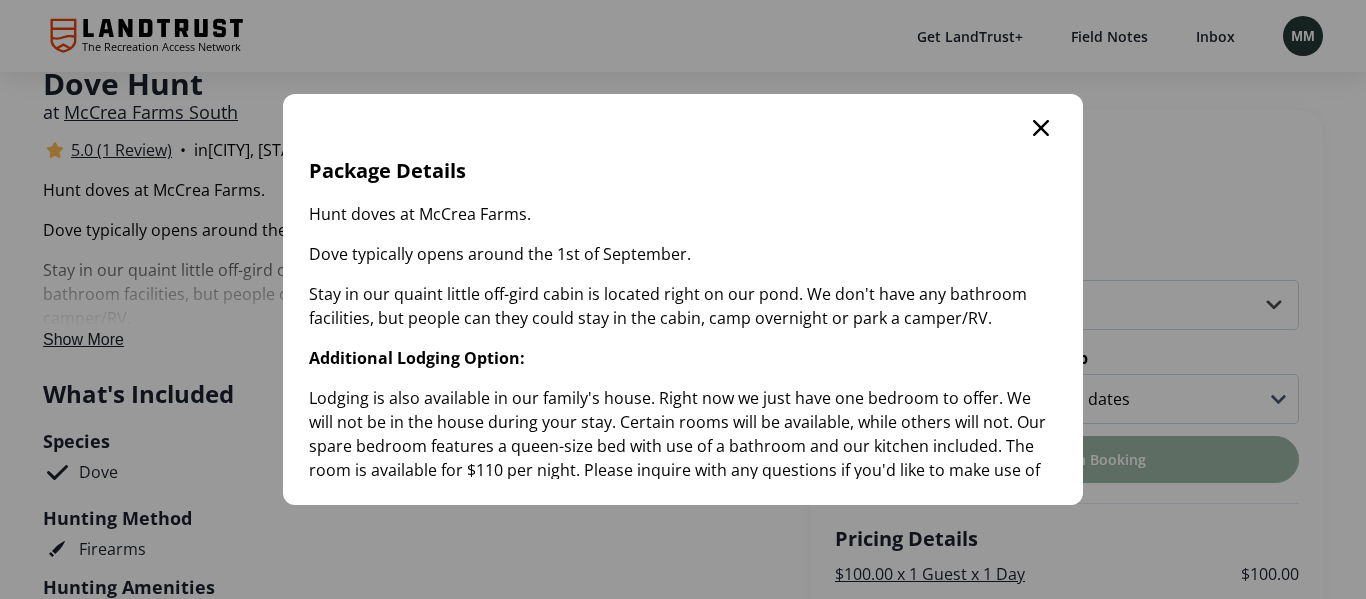 click 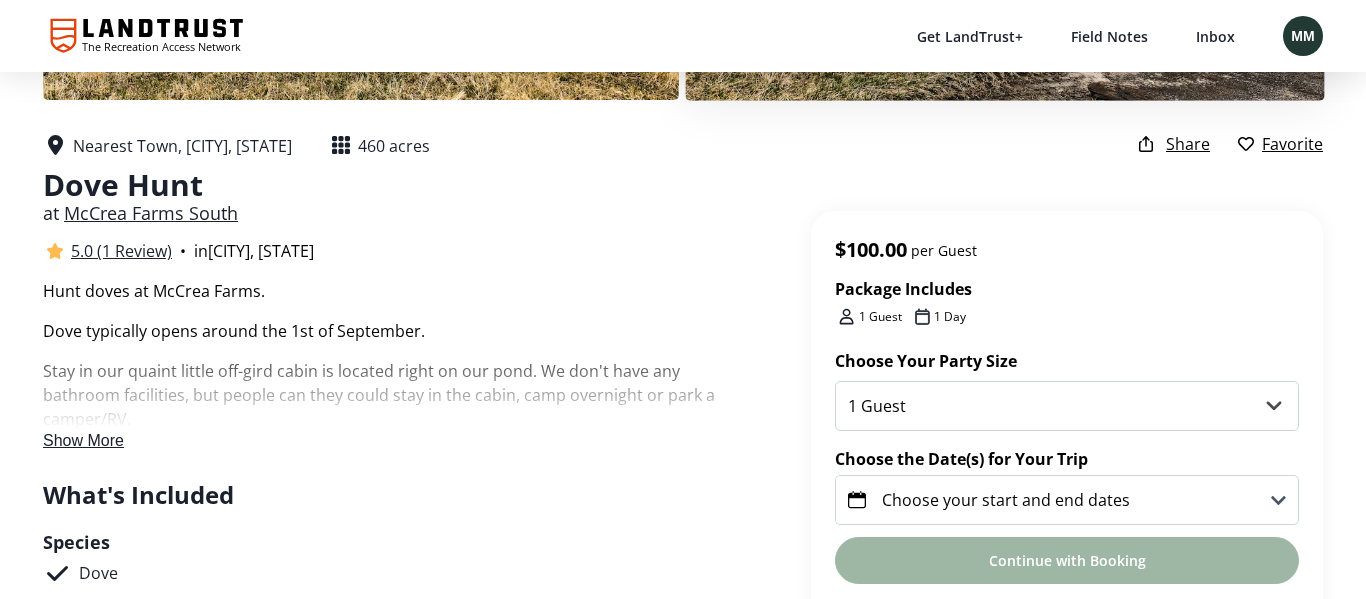 scroll, scrollTop: 0, scrollLeft: 0, axis: both 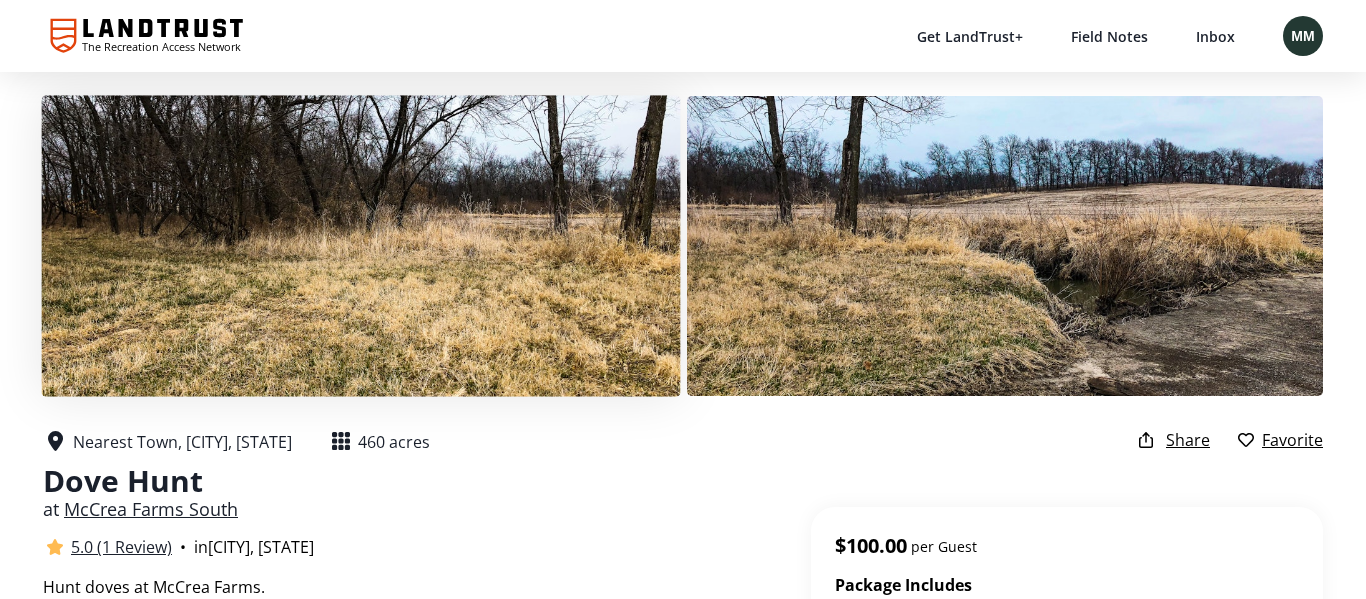 click at bounding box center (360, 245) 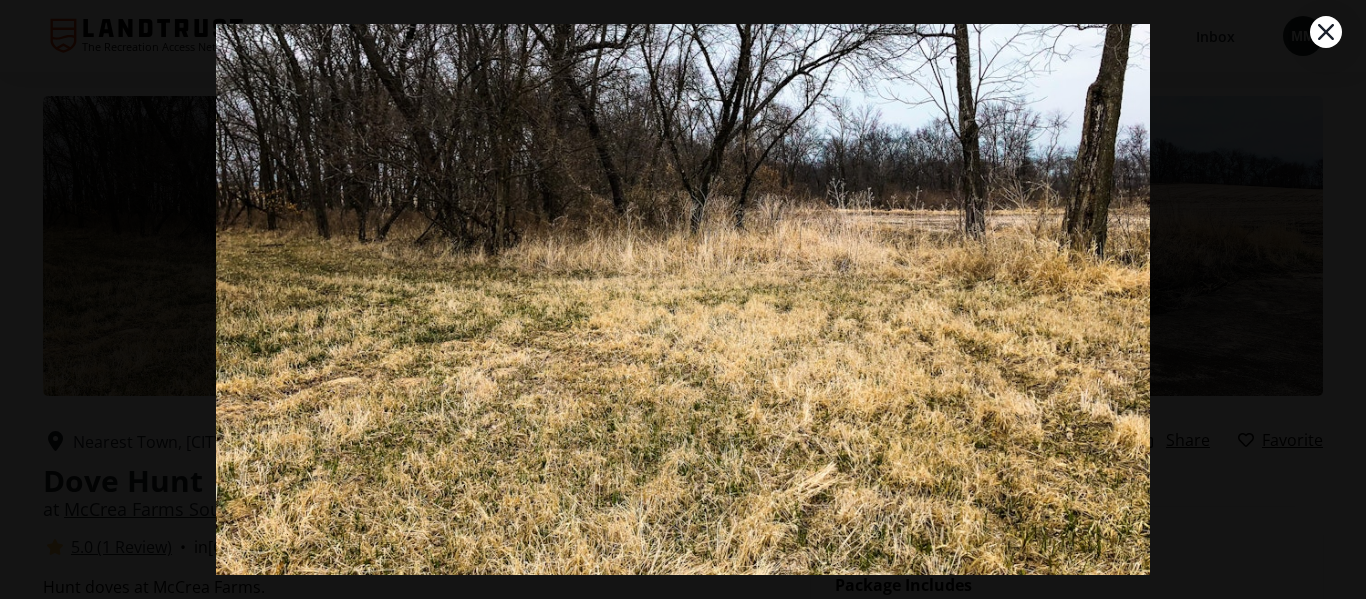 click 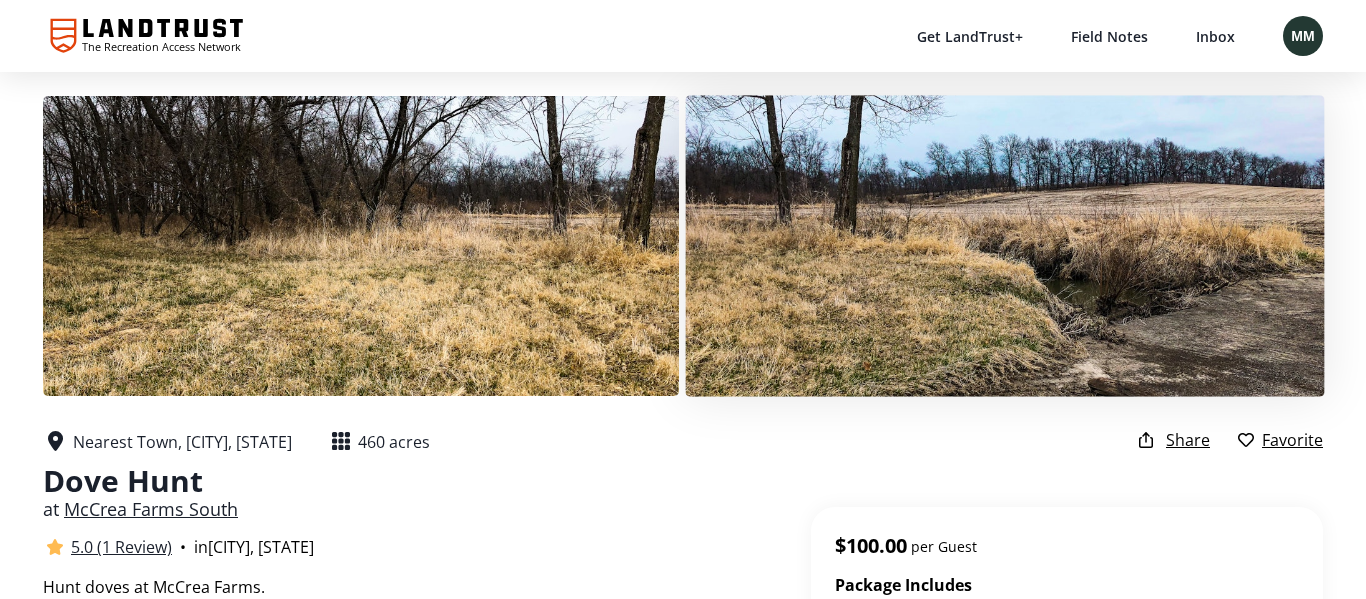 click at bounding box center (1004, 245) 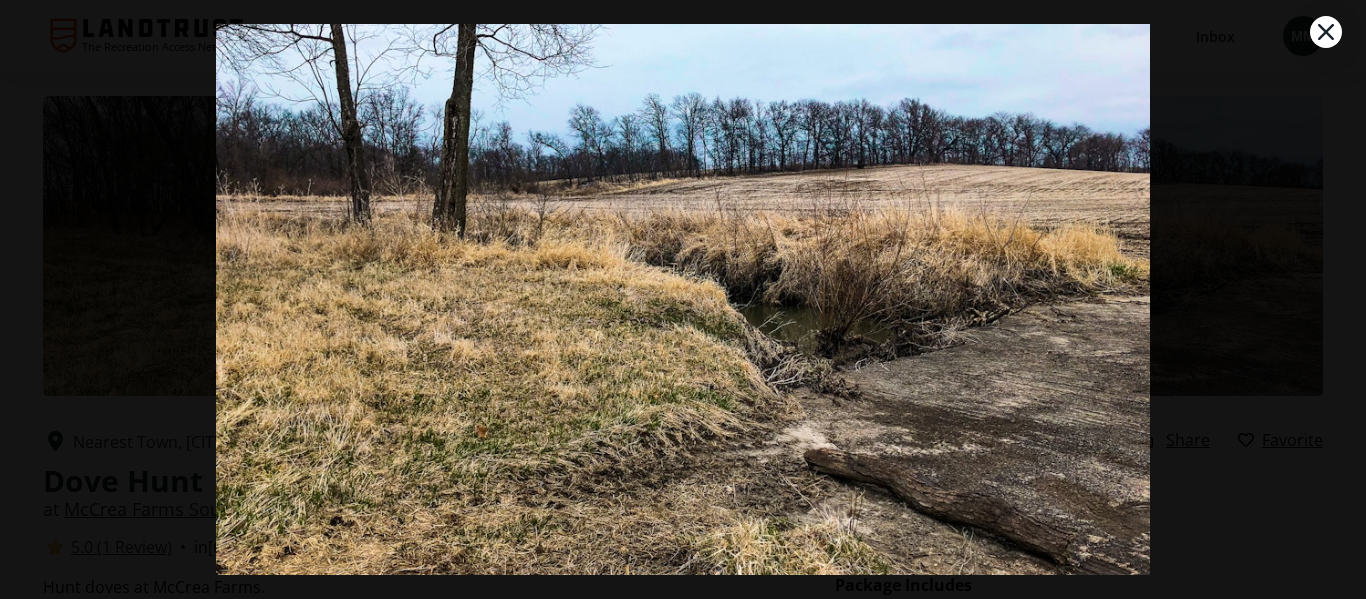 click 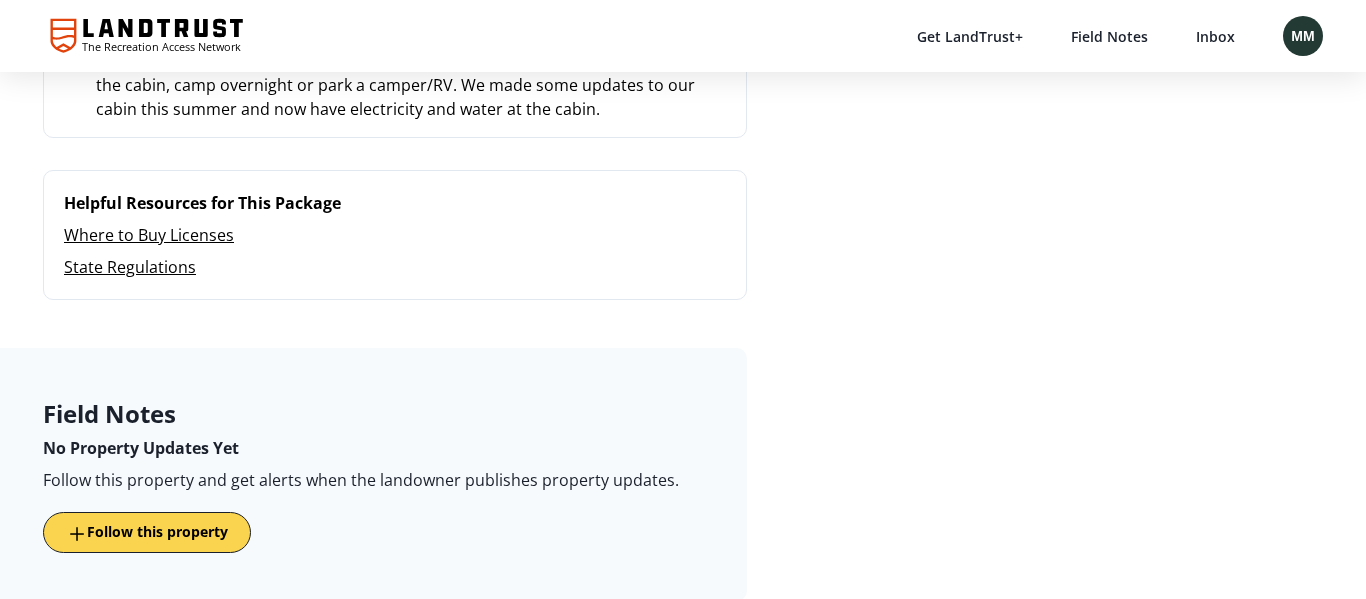 scroll, scrollTop: 1224, scrollLeft: 0, axis: vertical 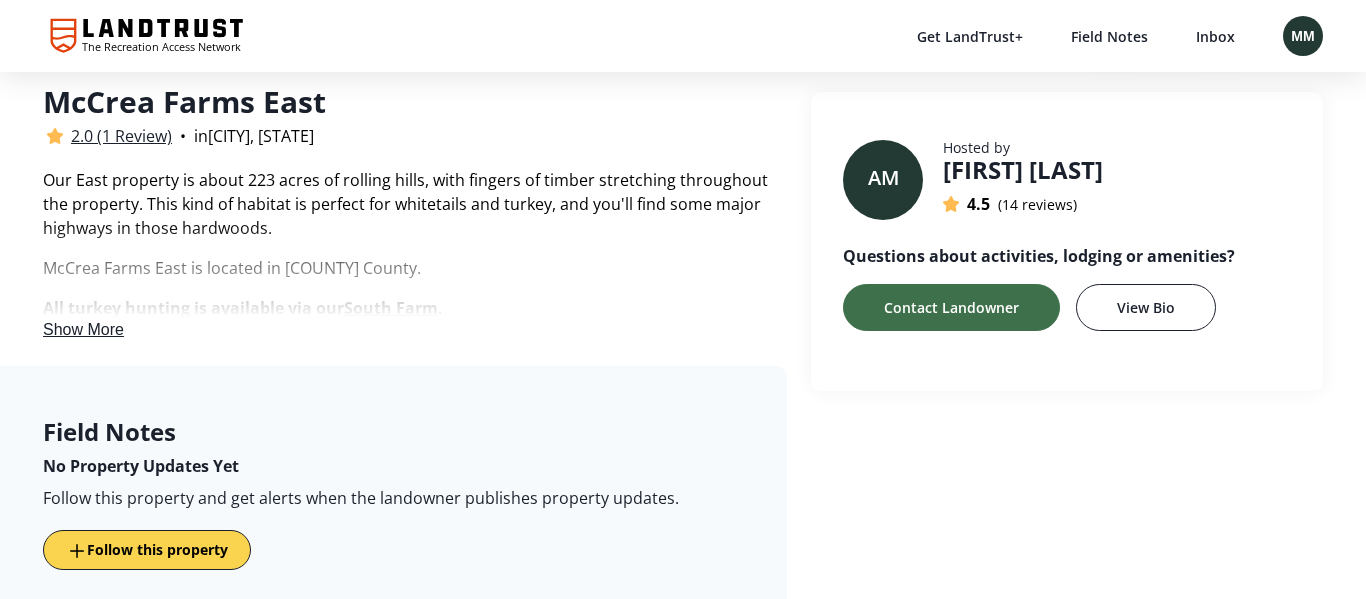 click on "Show More" at bounding box center (83, 330) 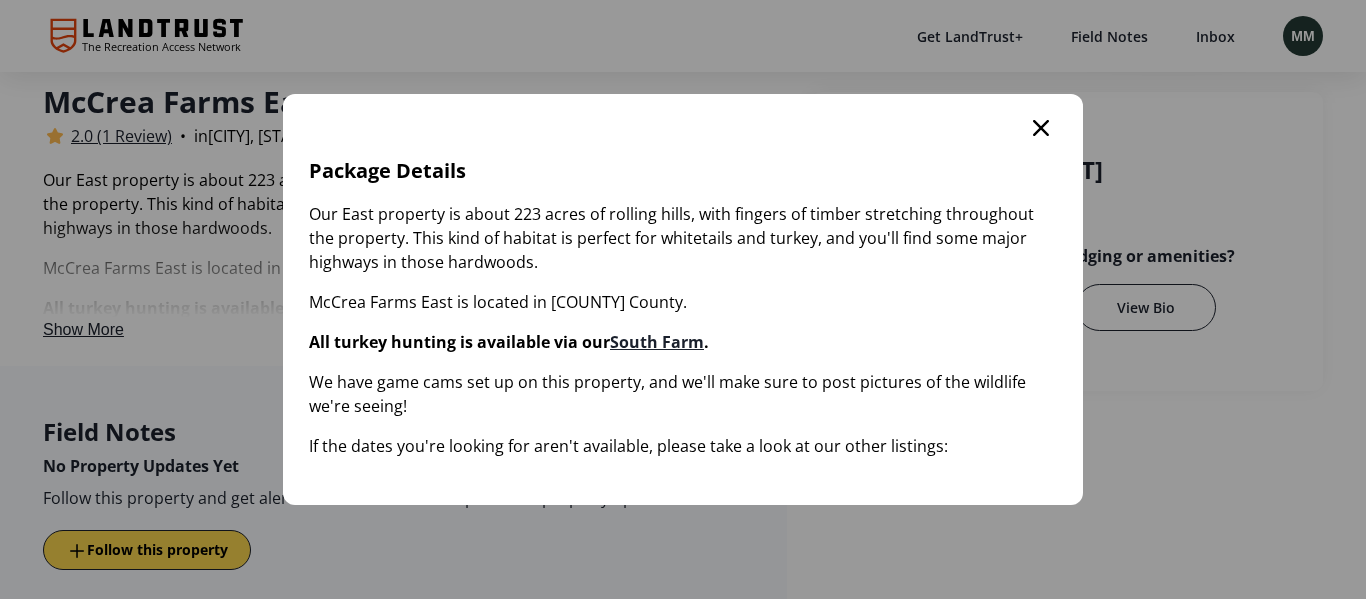 scroll, scrollTop: 0, scrollLeft: 0, axis: both 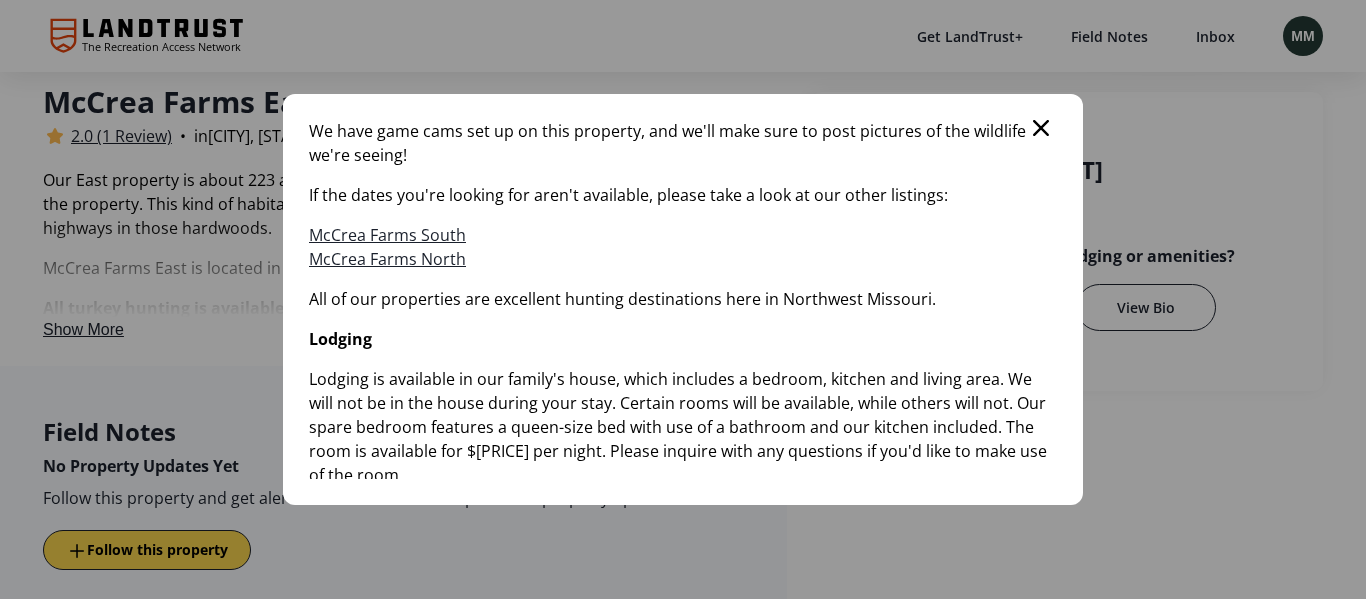 click on "McCrea Farms South" at bounding box center [387, 235] 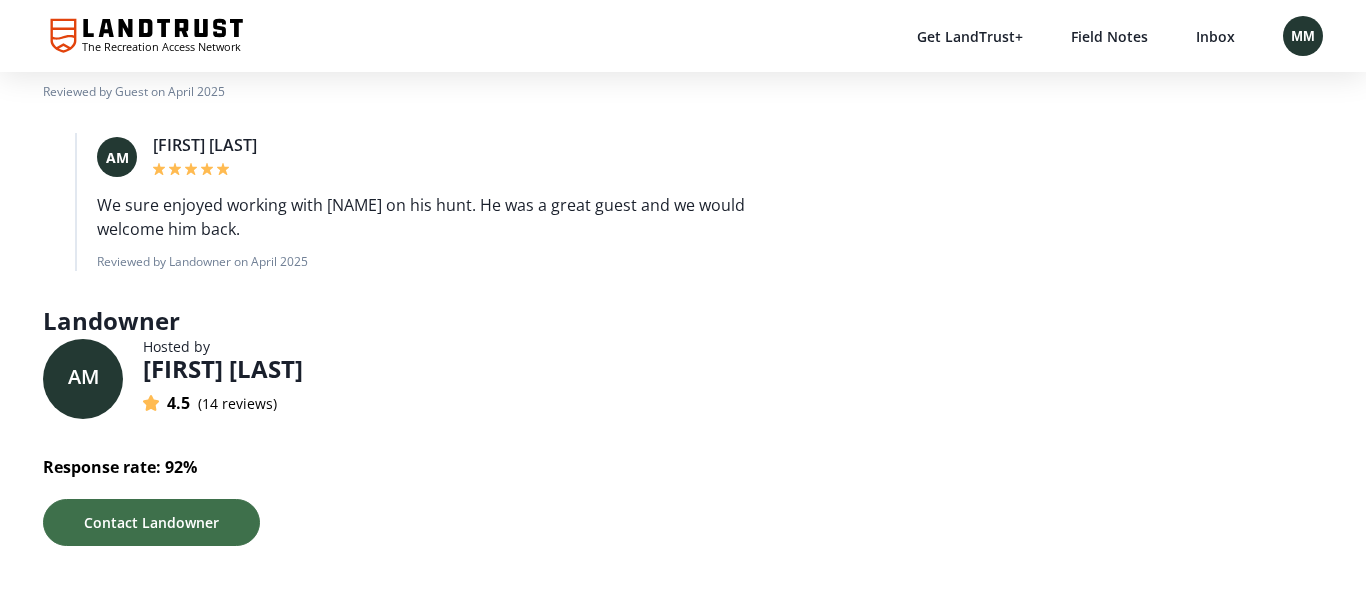 scroll, scrollTop: 2909, scrollLeft: 0, axis: vertical 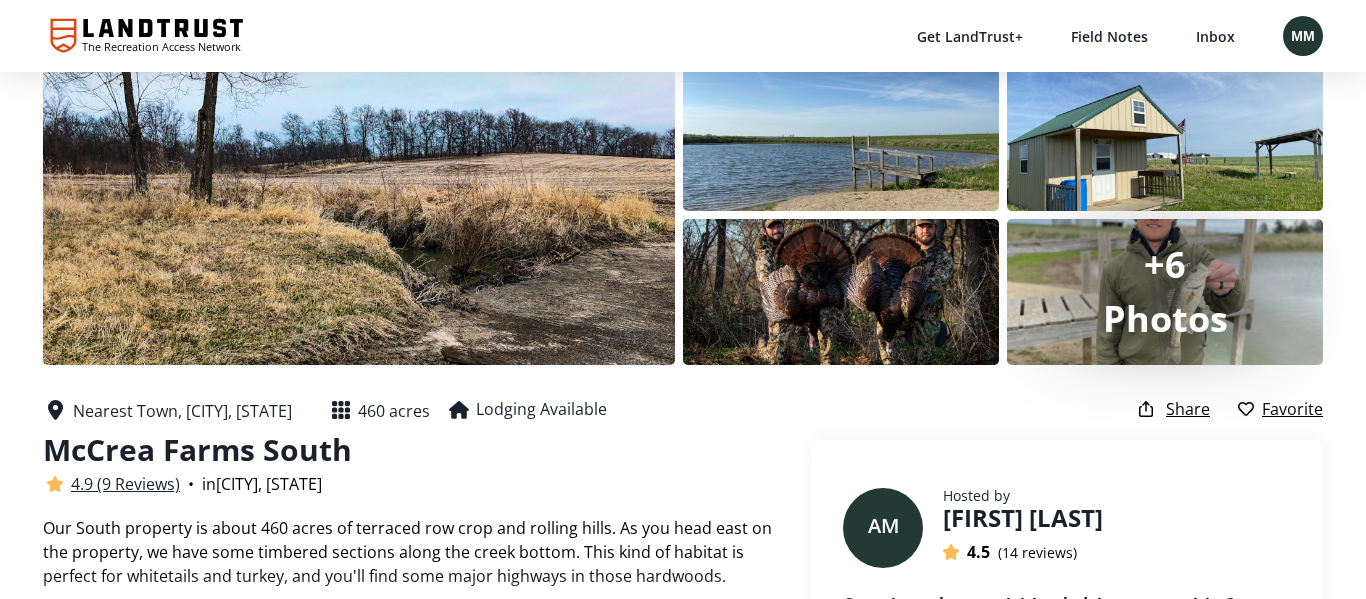 click on "+6" at bounding box center (1165, 265) 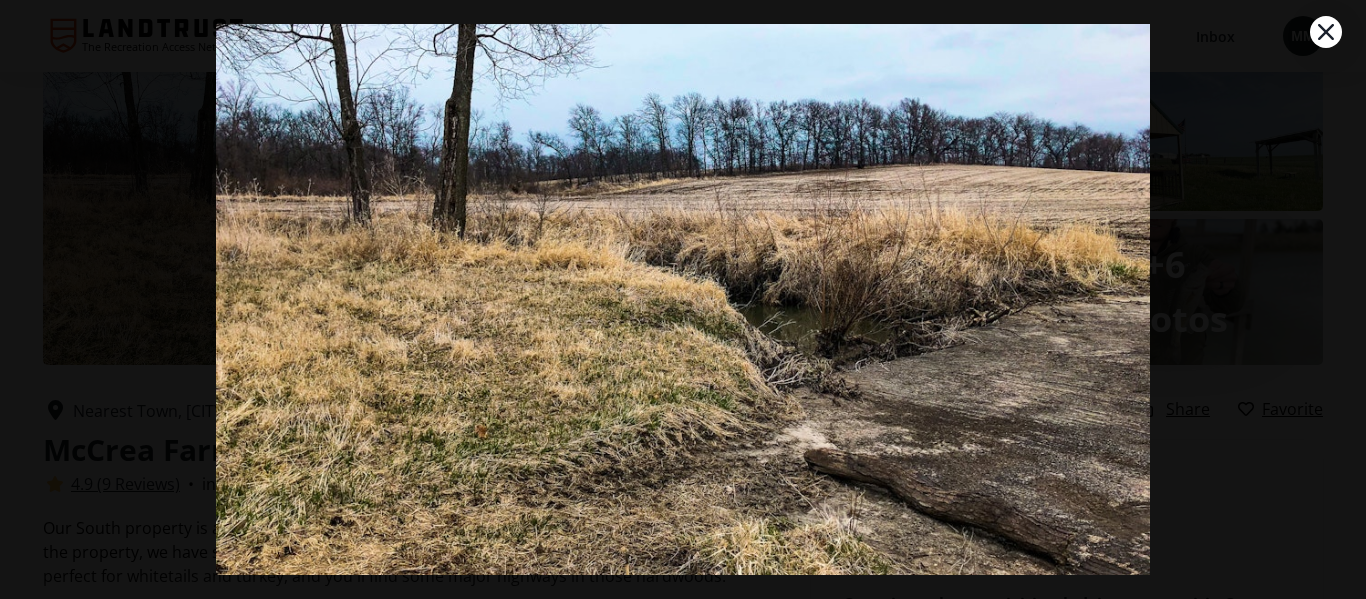 scroll, scrollTop: 0, scrollLeft: 0, axis: both 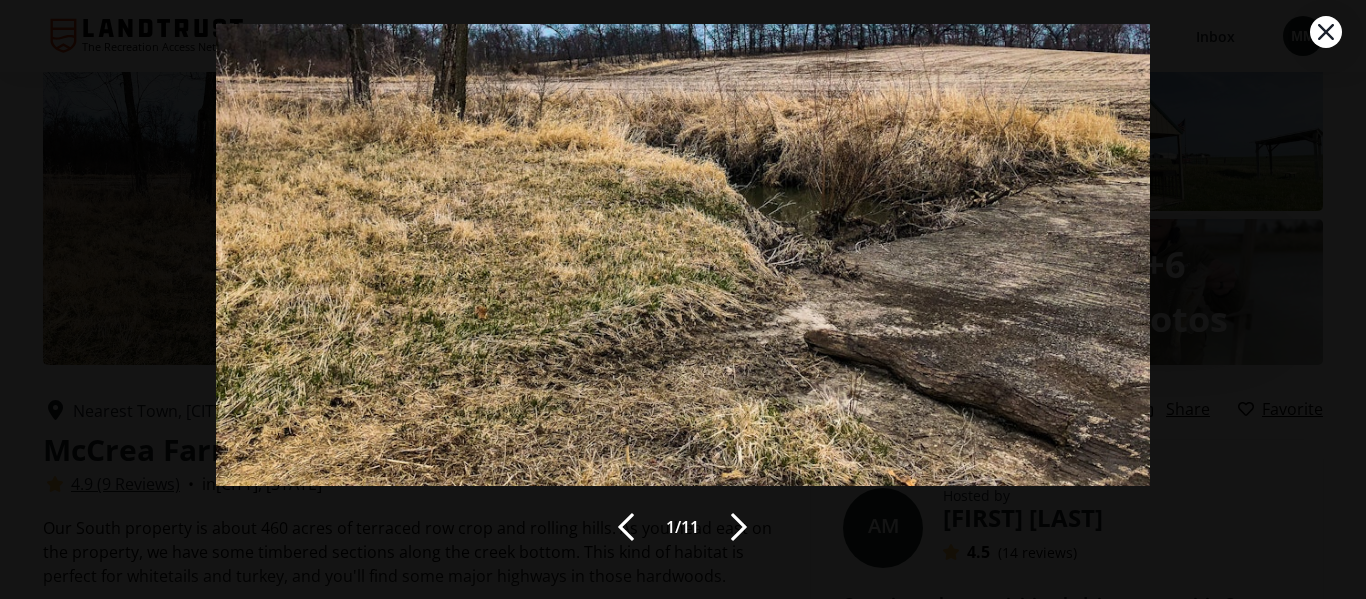 click at bounding box center [739, 527] 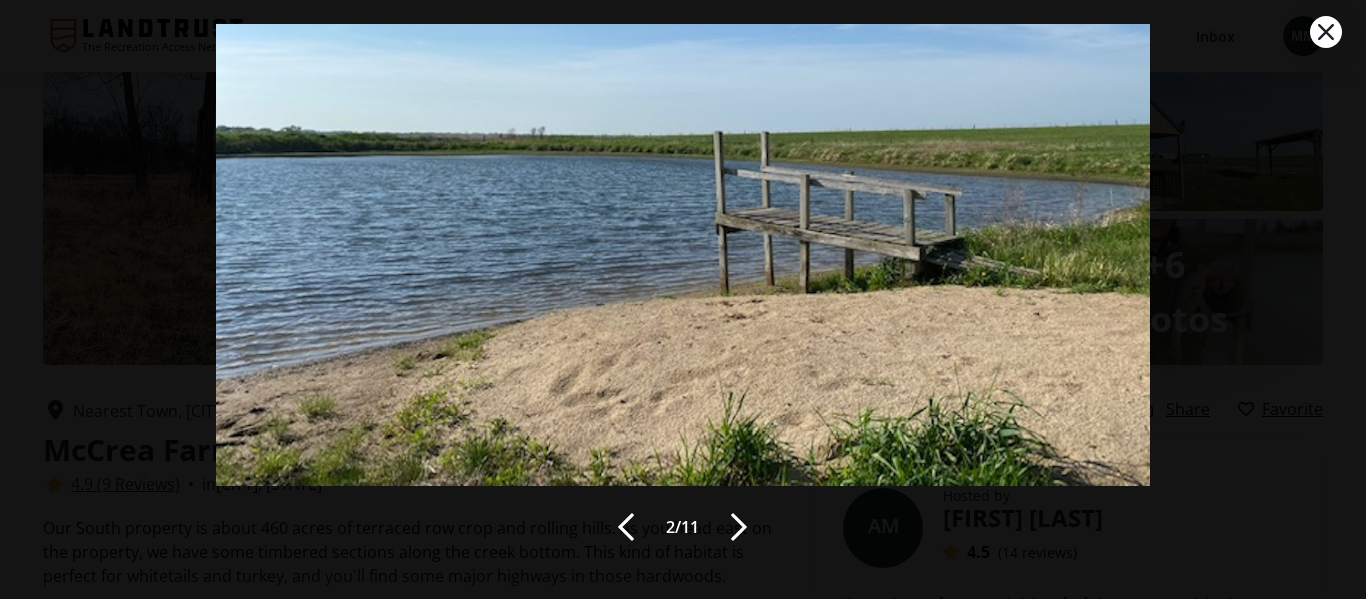click at bounding box center (739, 527) 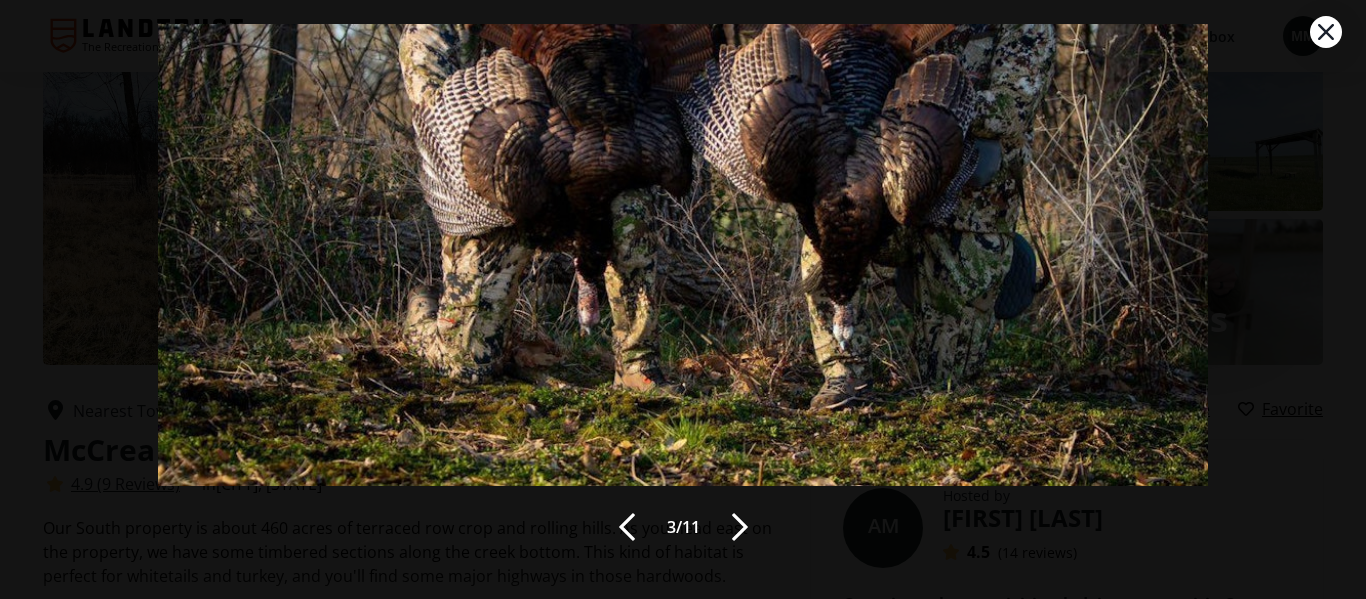 click at bounding box center (740, 527) 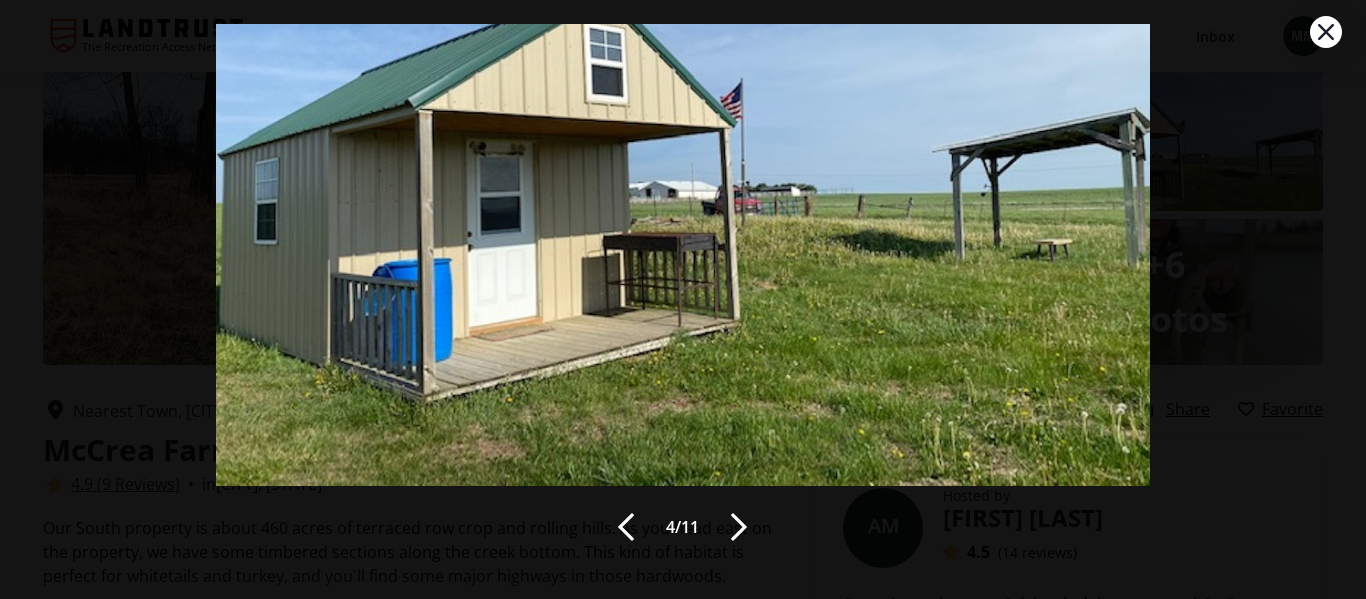 click at bounding box center (739, 527) 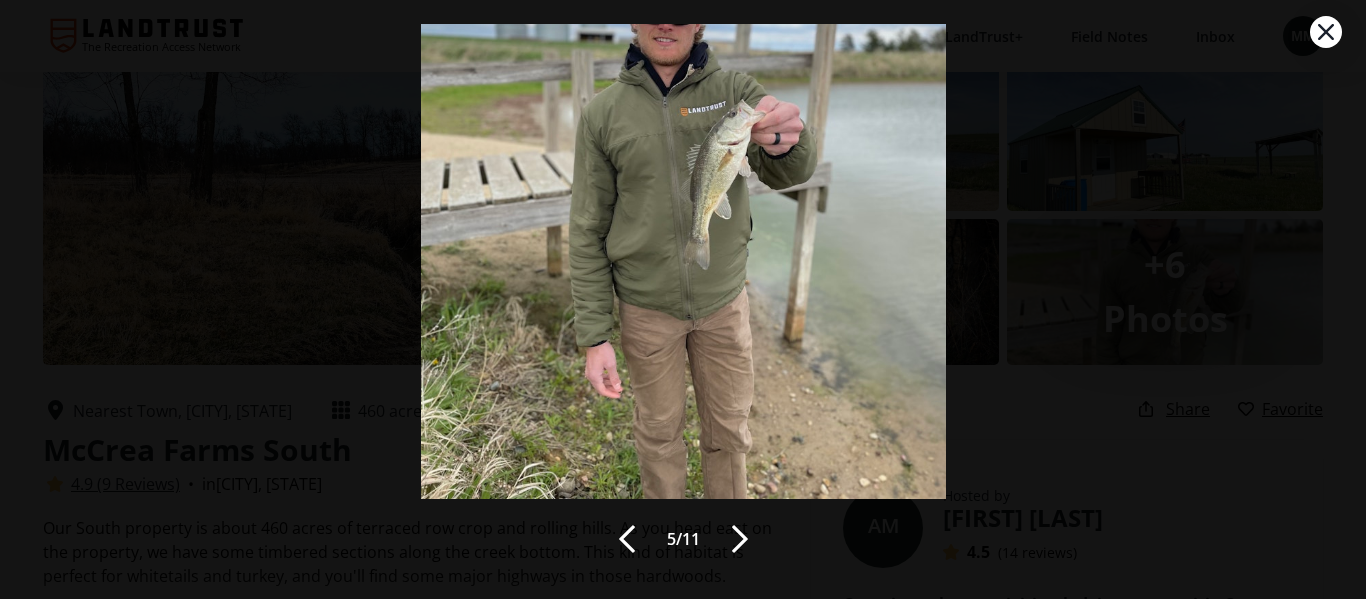 scroll, scrollTop: 119, scrollLeft: 0, axis: vertical 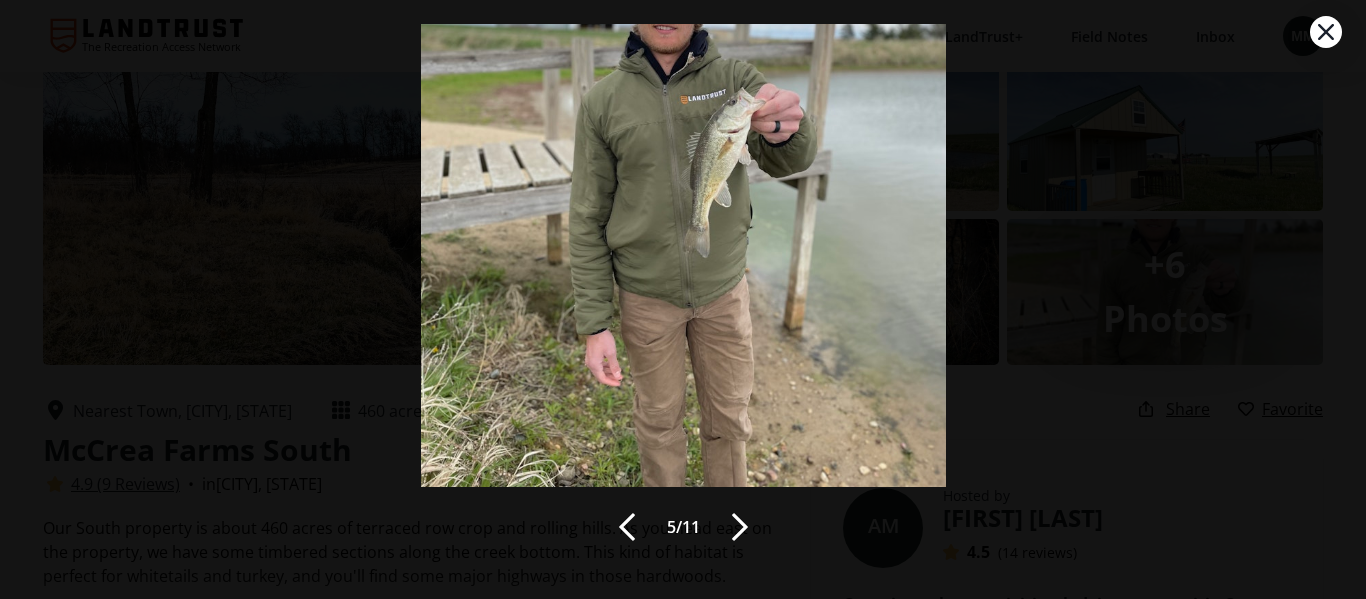 click at bounding box center [740, 527] 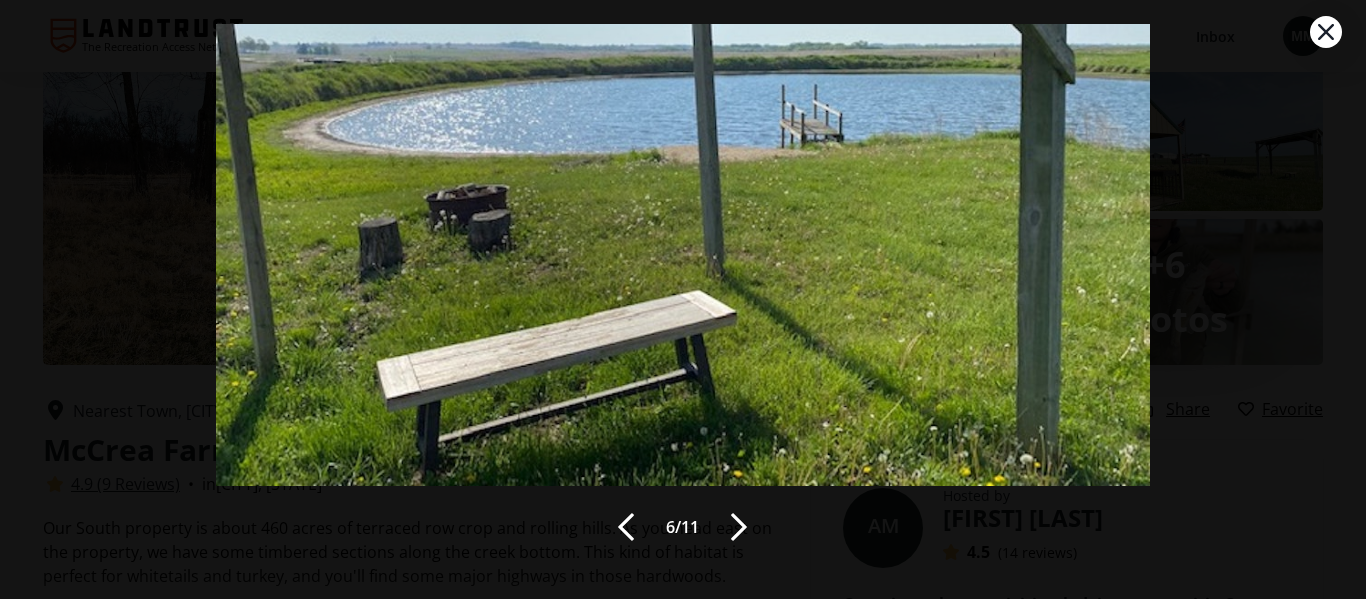 click at bounding box center [739, 527] 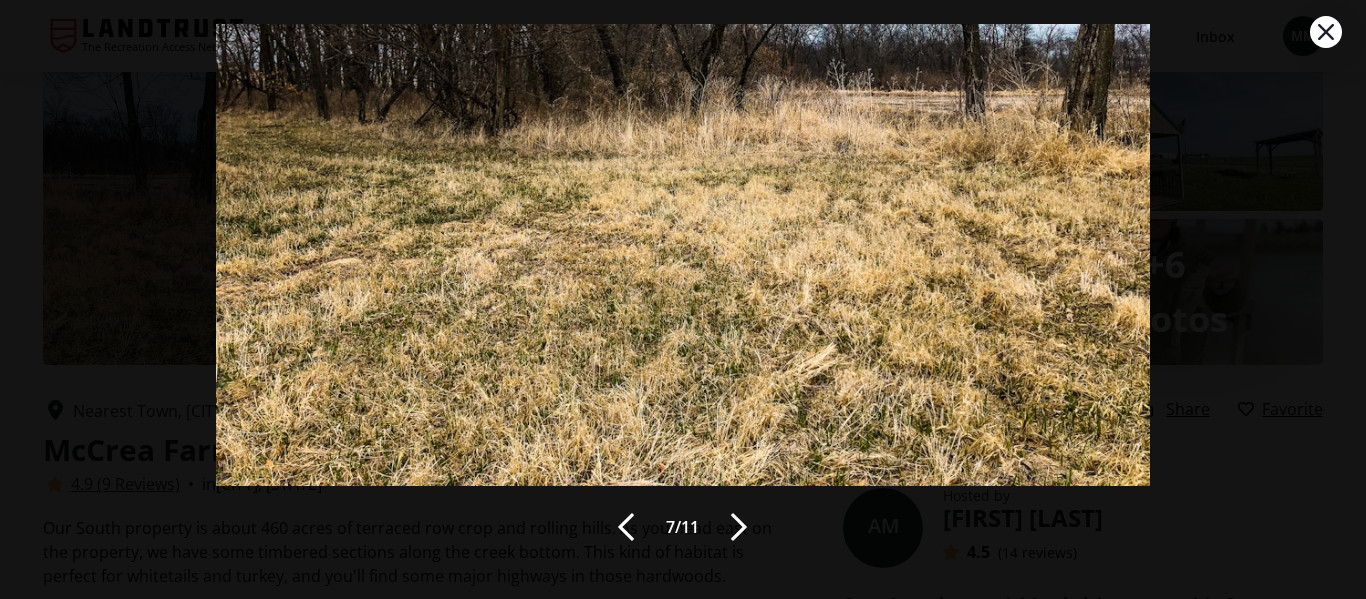 click at bounding box center [739, 527] 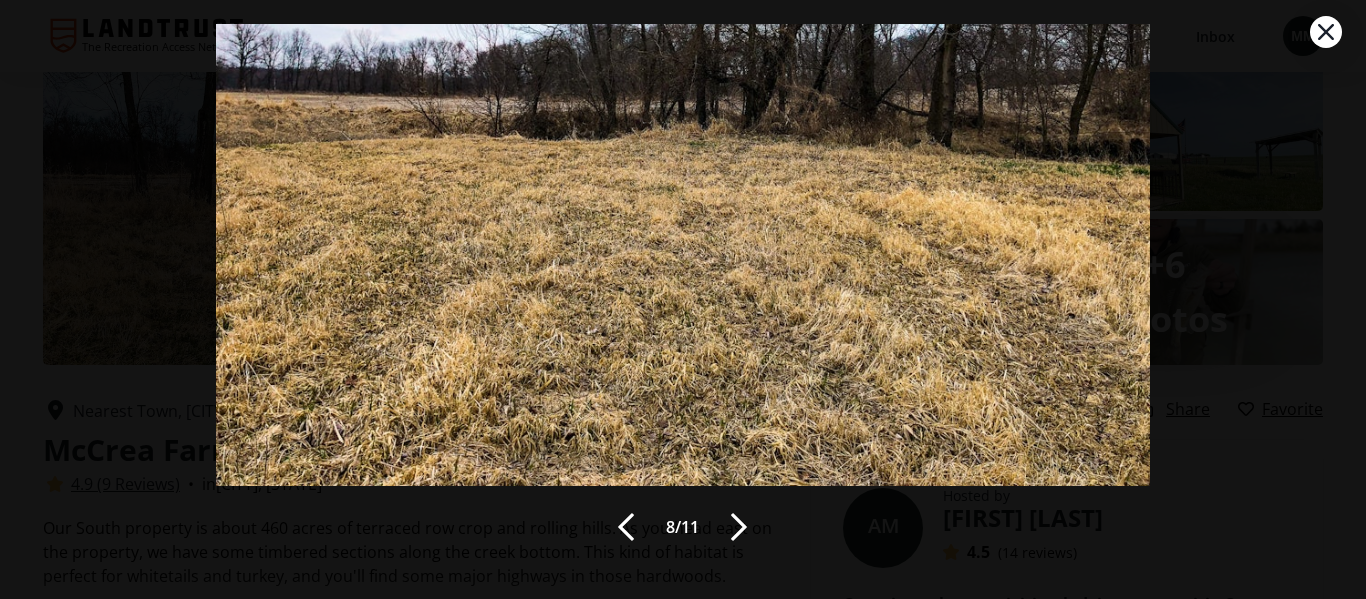 click at bounding box center [739, 527] 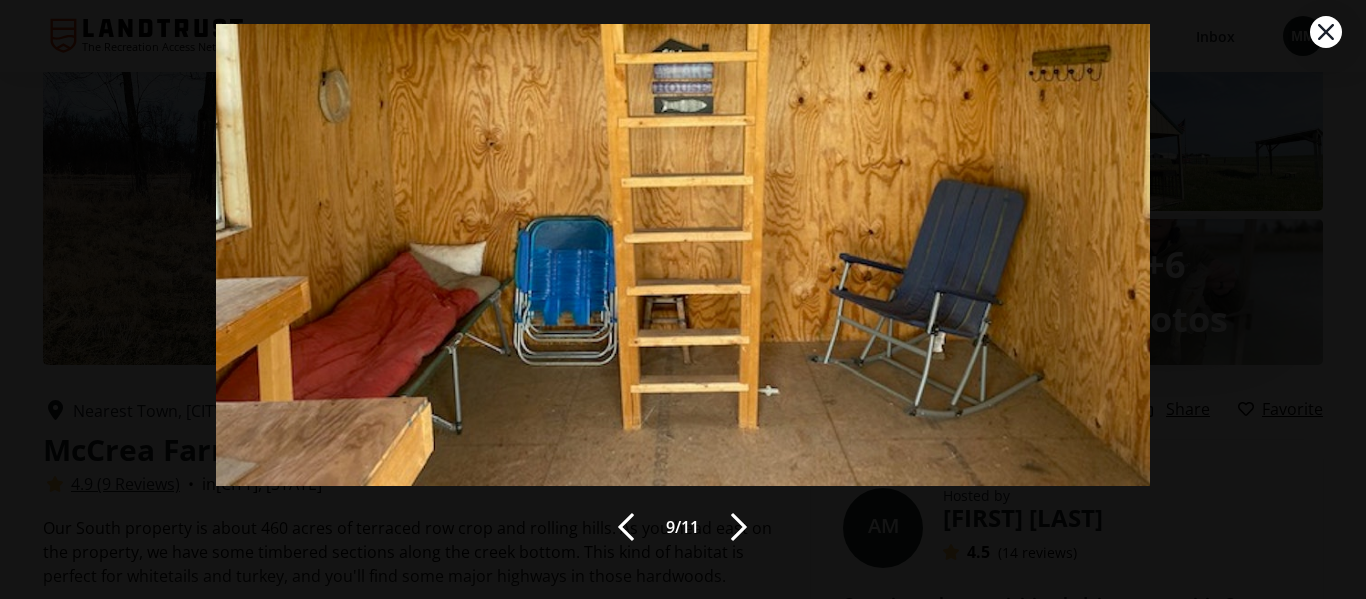 click at bounding box center [739, 527] 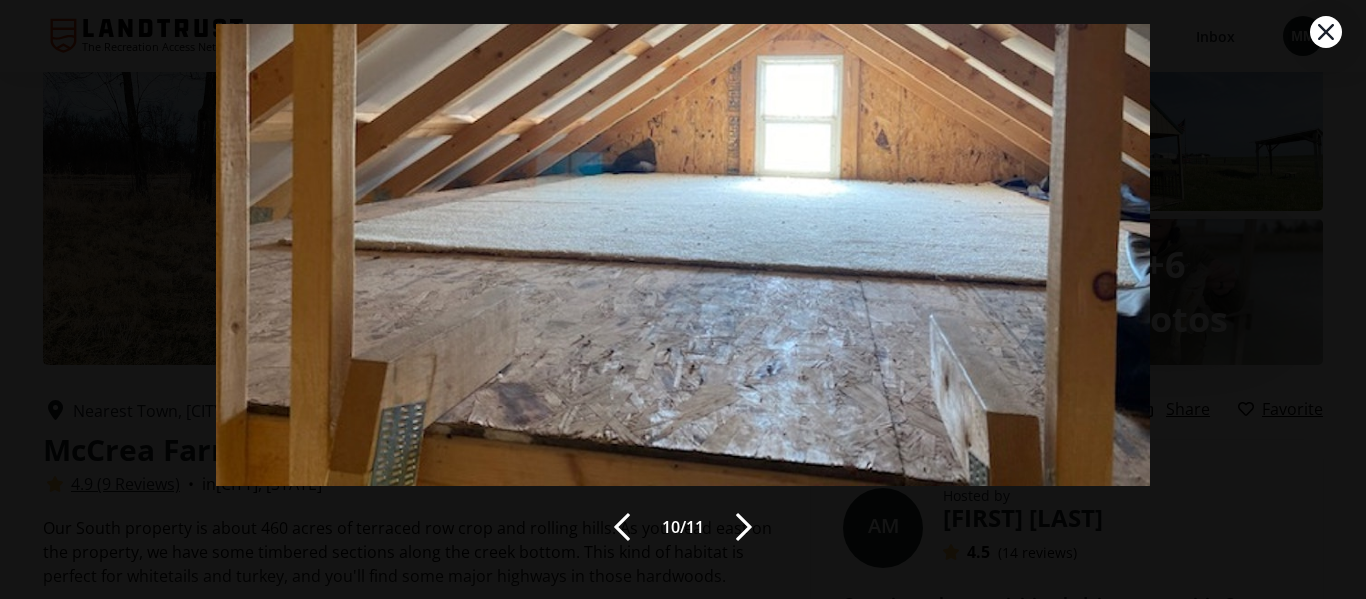 click at bounding box center (744, 527) 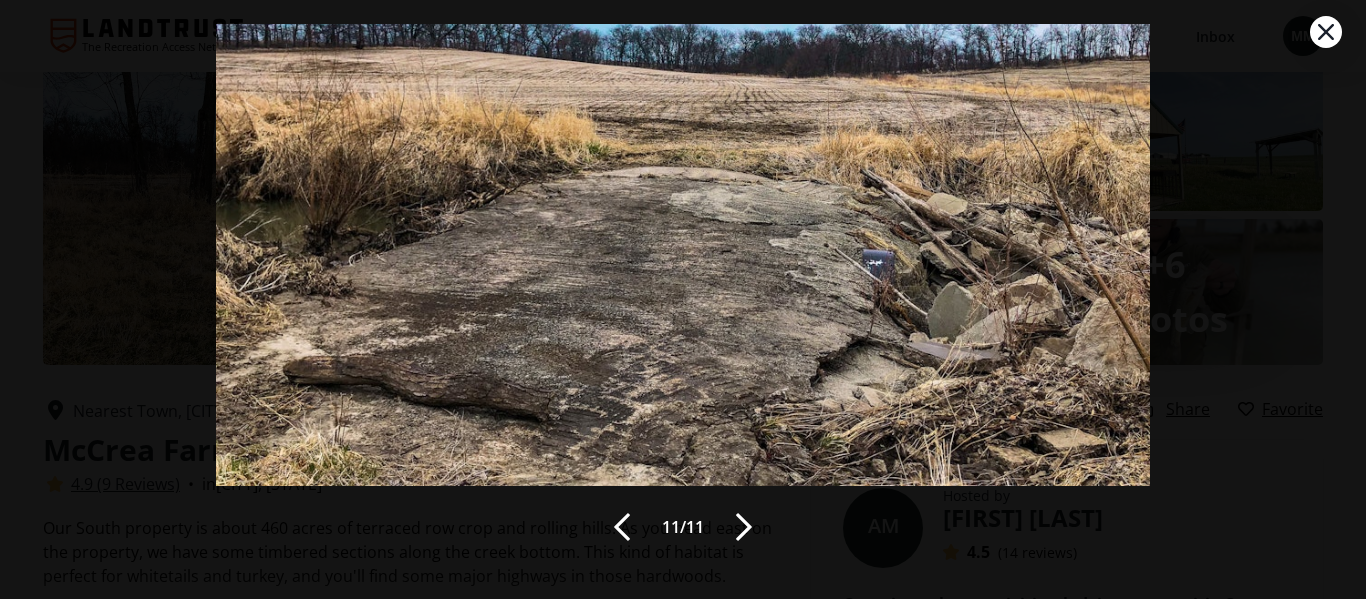 click 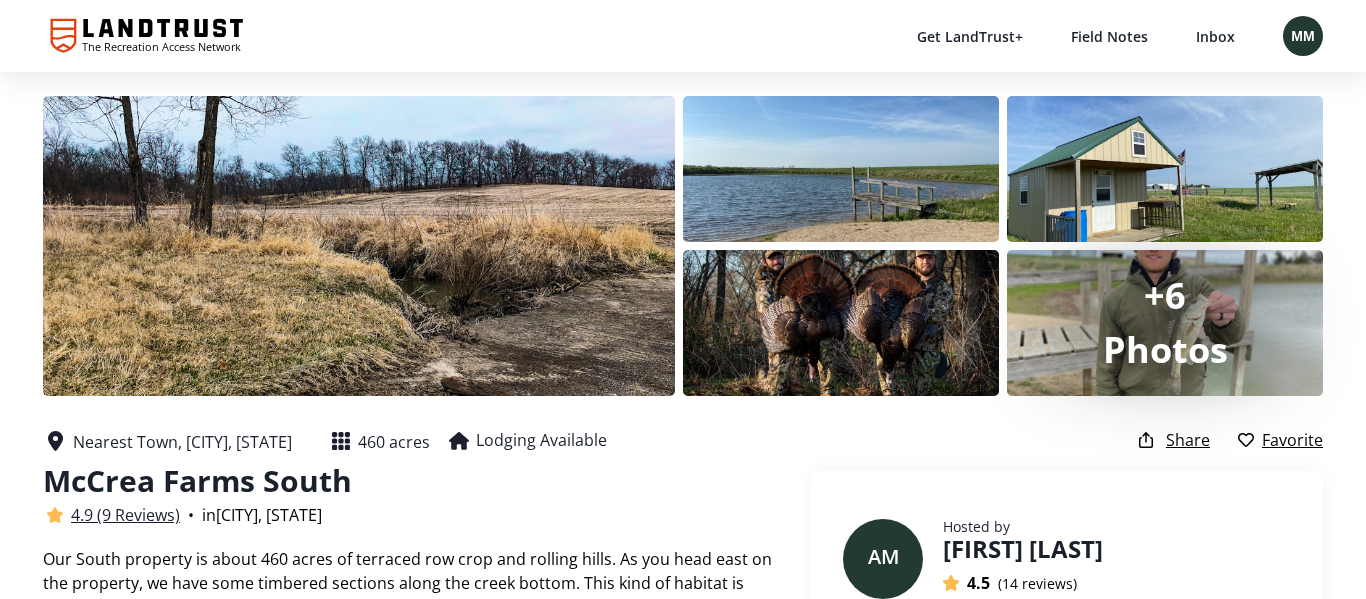 scroll, scrollTop: 31, scrollLeft: 0, axis: vertical 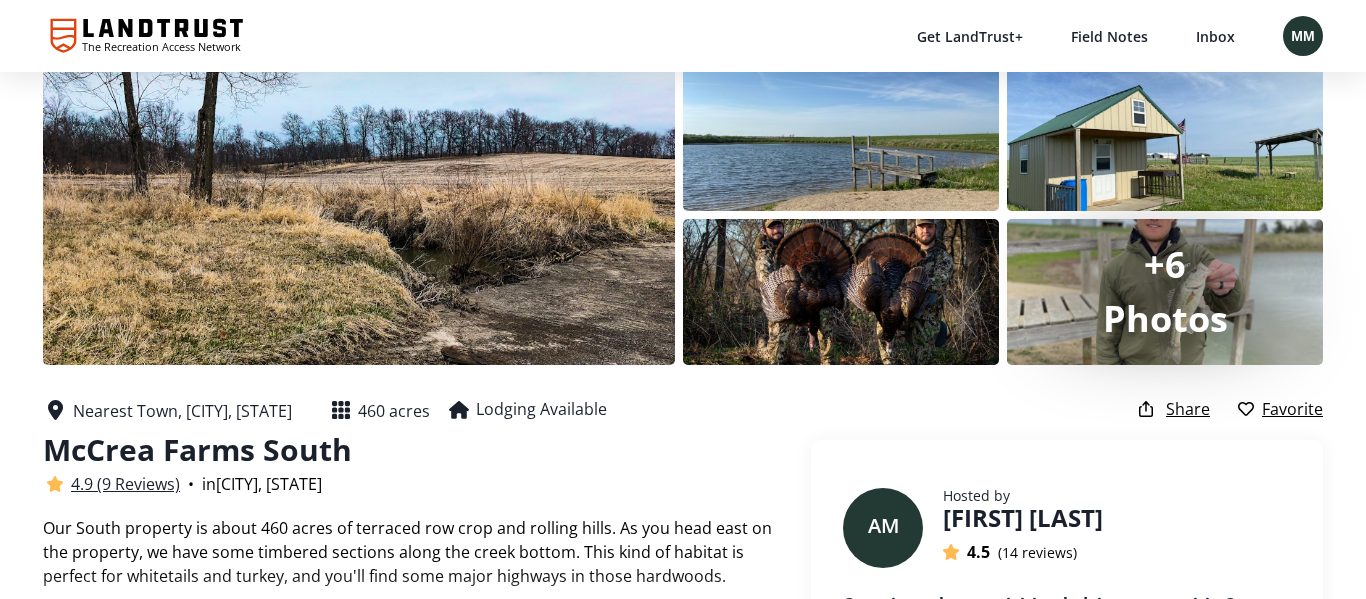 click on "4.9 (9 Reviews)" at bounding box center [125, 484] 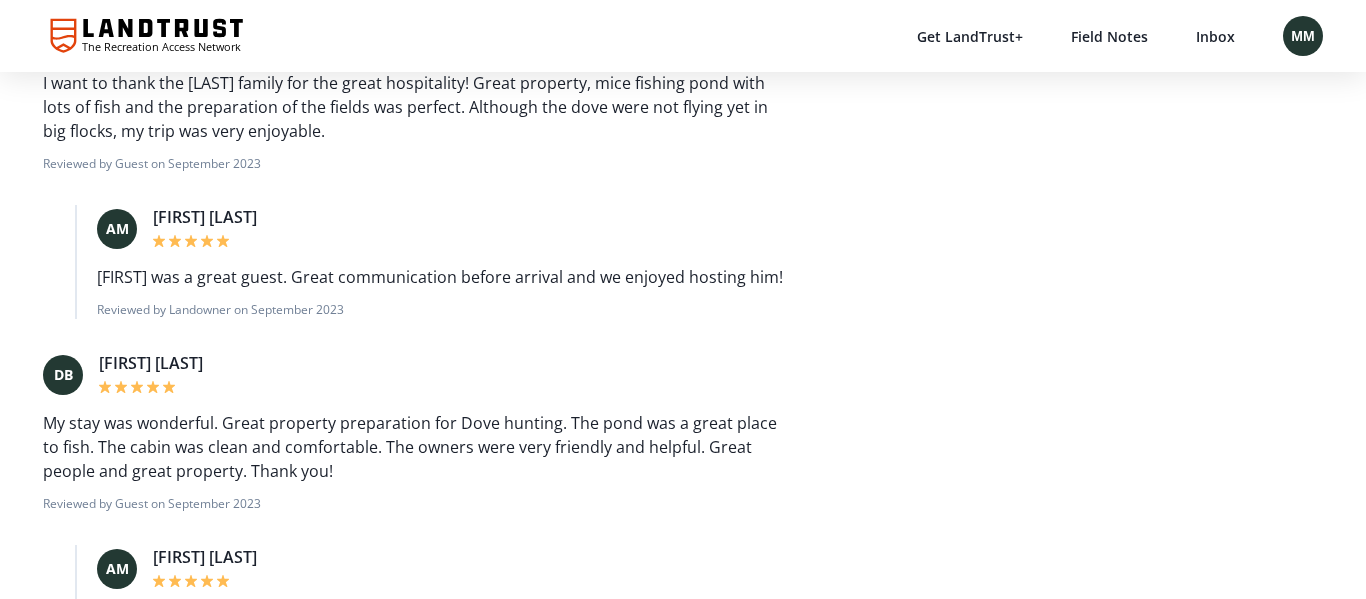 scroll, scrollTop: 8521, scrollLeft: 0, axis: vertical 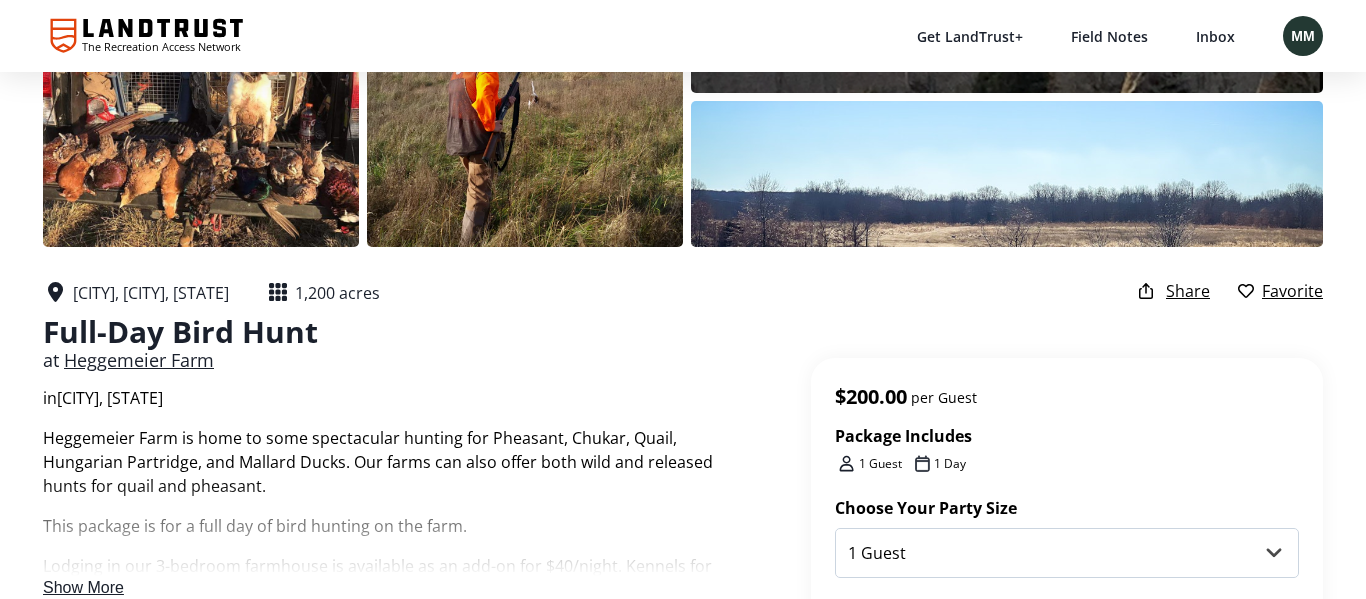 click on "Show More" at bounding box center [83, 587] 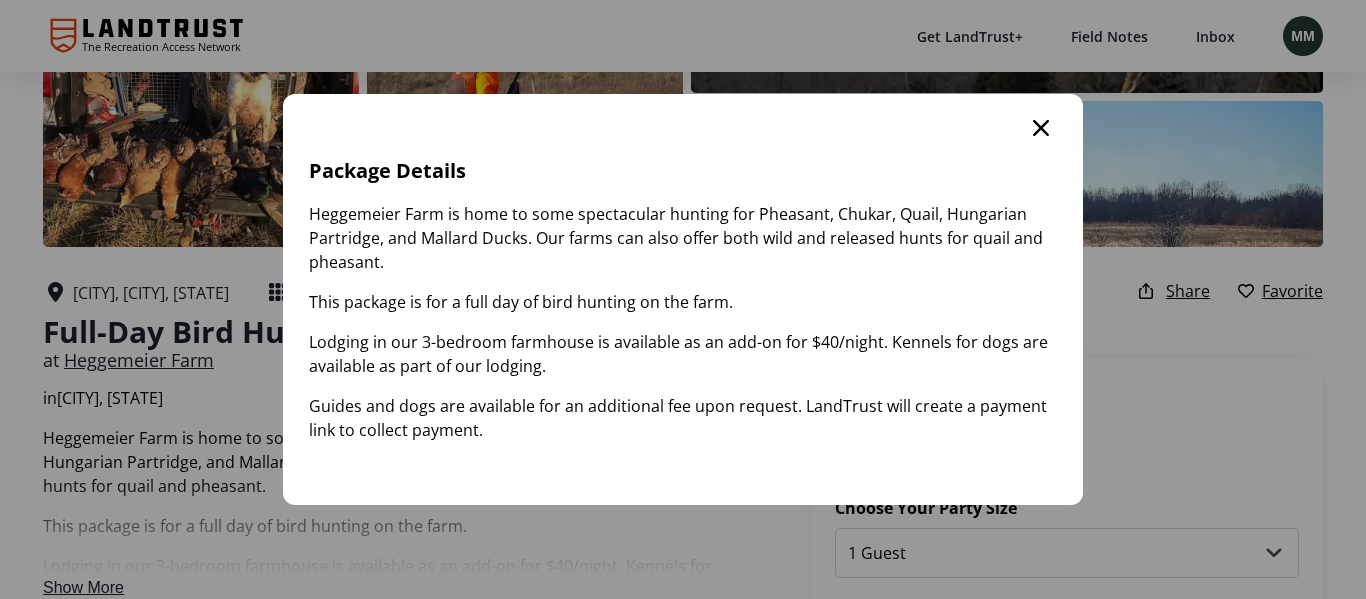 scroll, scrollTop: 0, scrollLeft: 0, axis: both 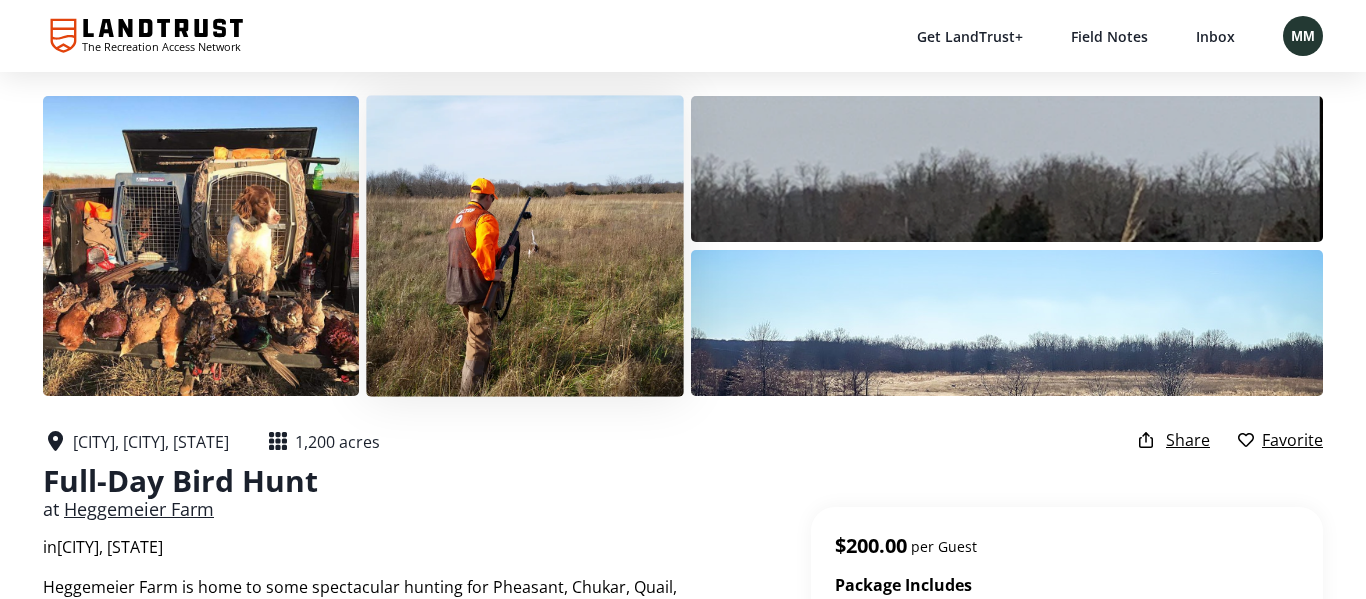 click at bounding box center (525, 245) 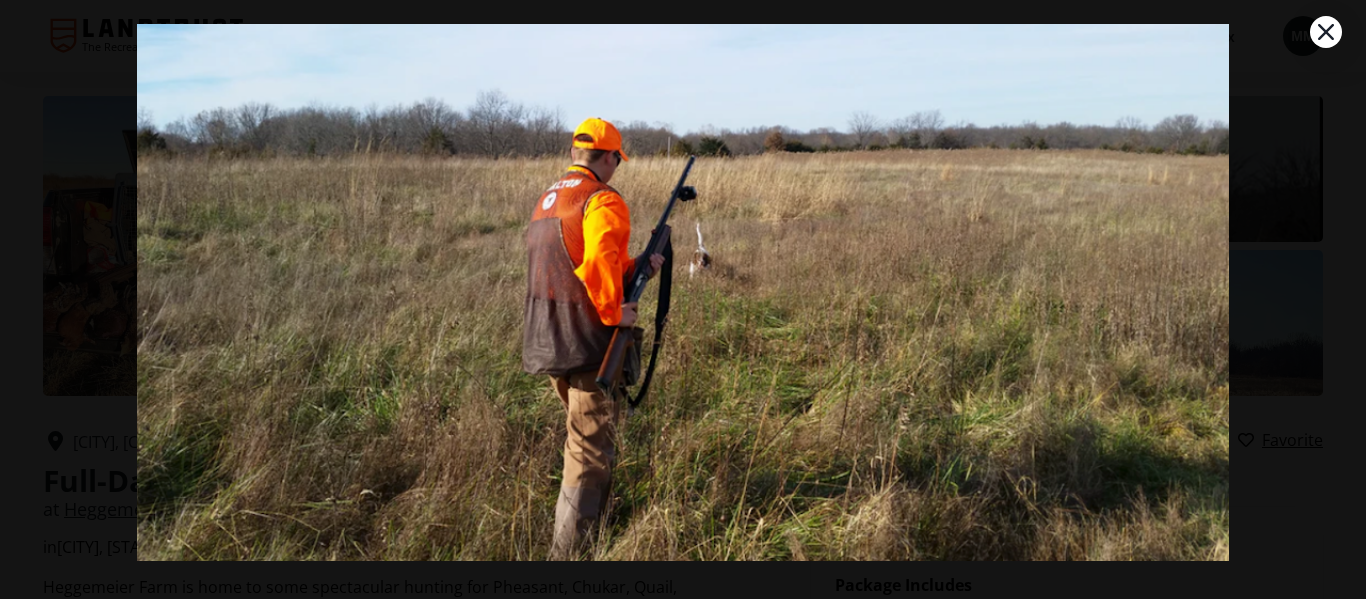 click 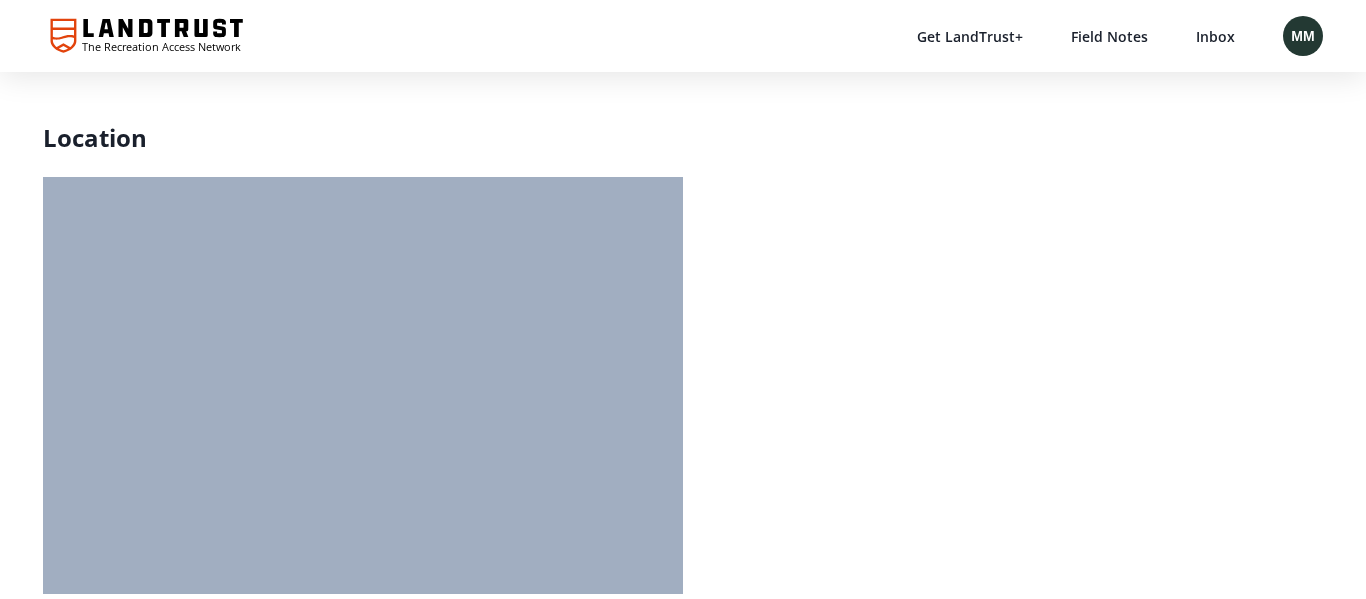 scroll, scrollTop: 2470, scrollLeft: 0, axis: vertical 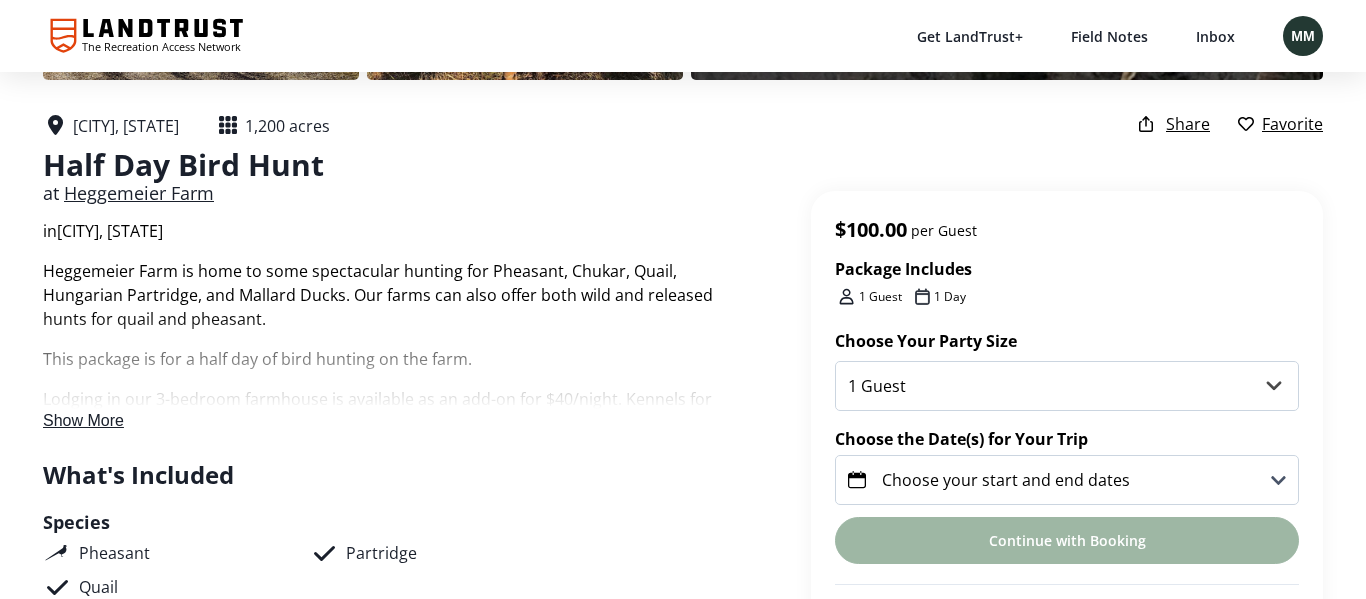 click on "Show More" at bounding box center [83, 420] 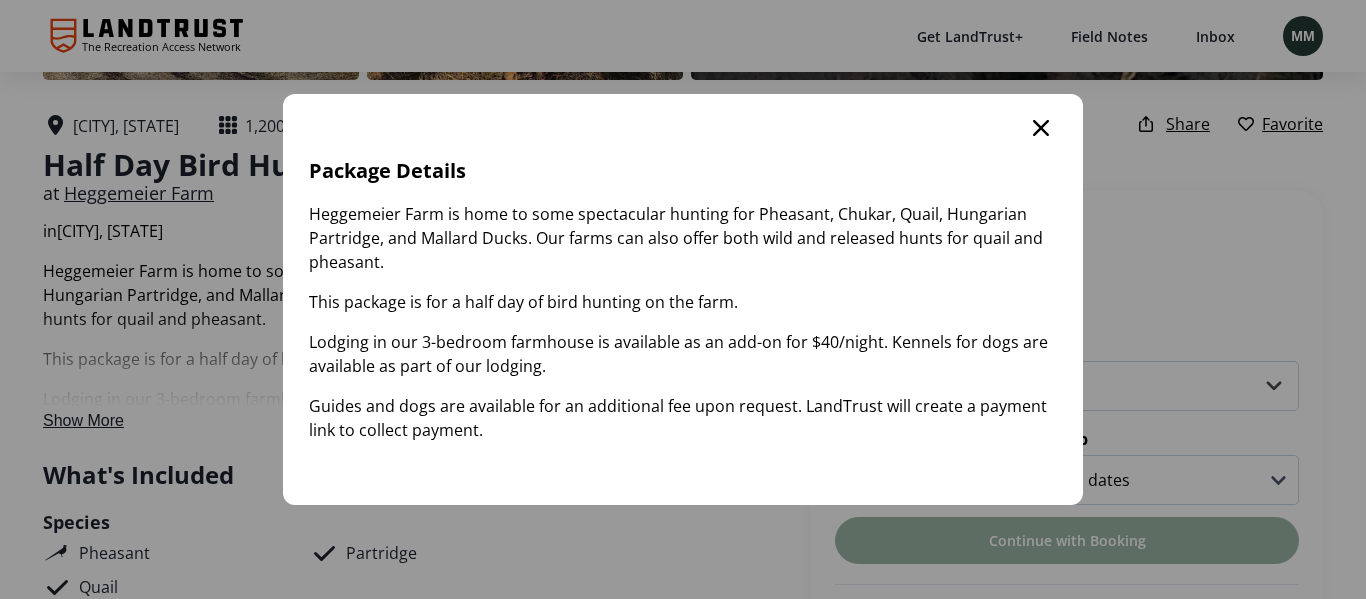 click 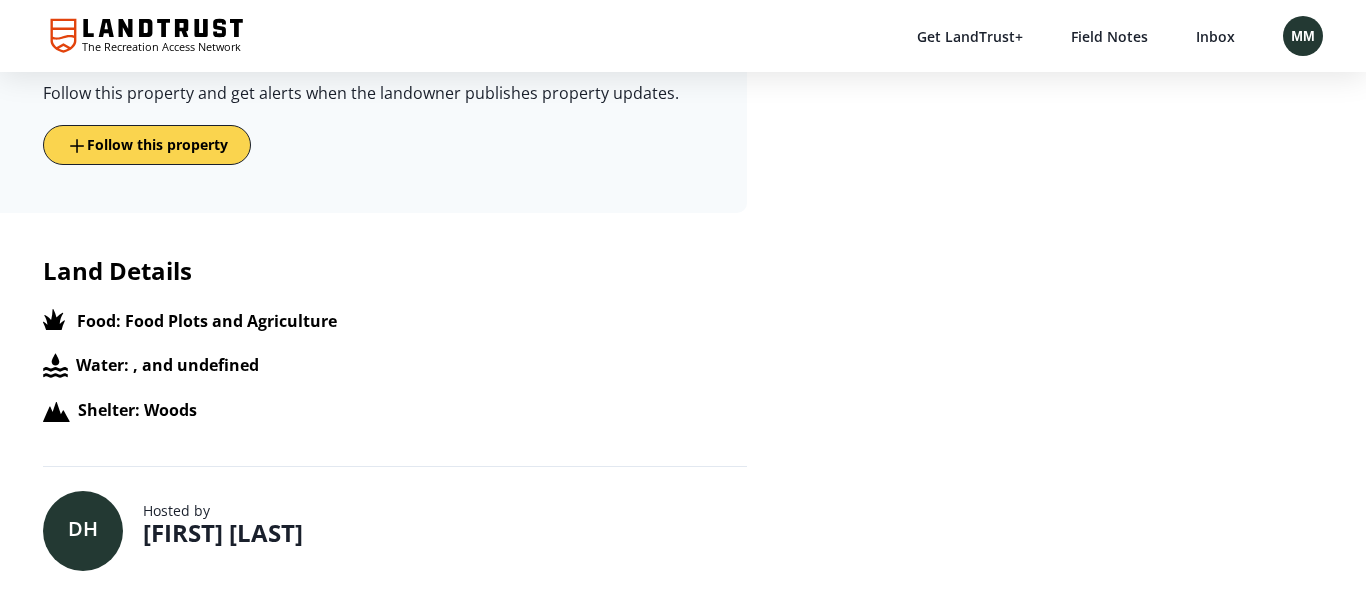 scroll, scrollTop: 0, scrollLeft: 0, axis: both 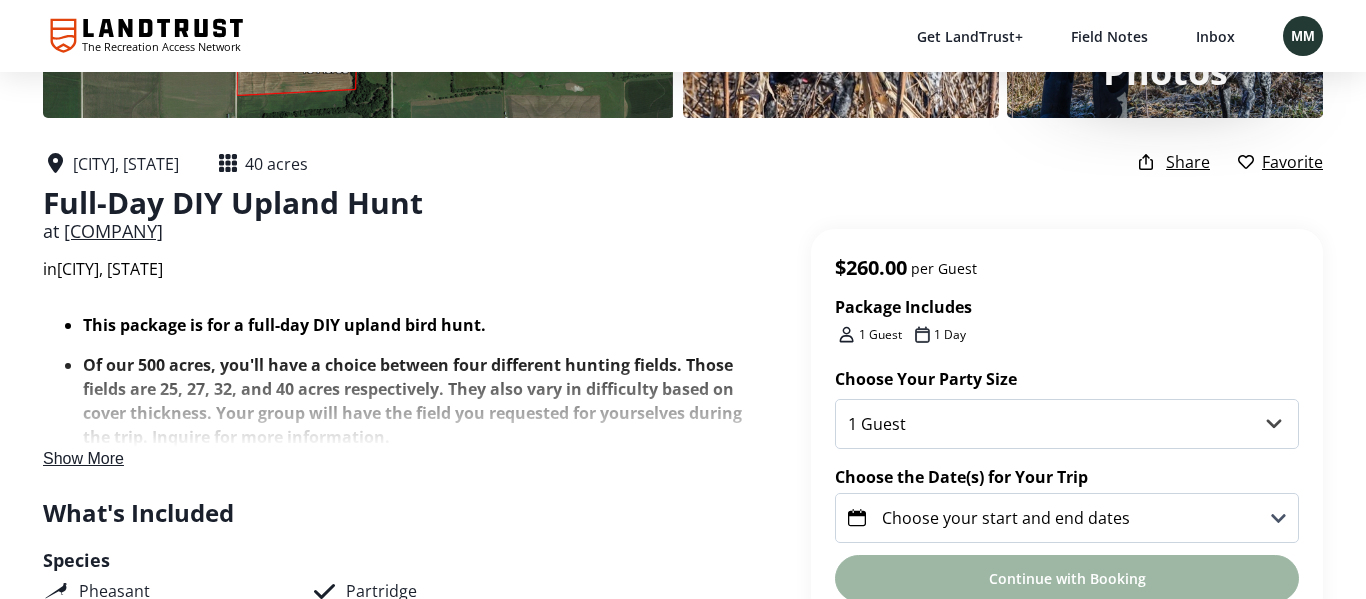 click on "Show More" at bounding box center (83, 458) 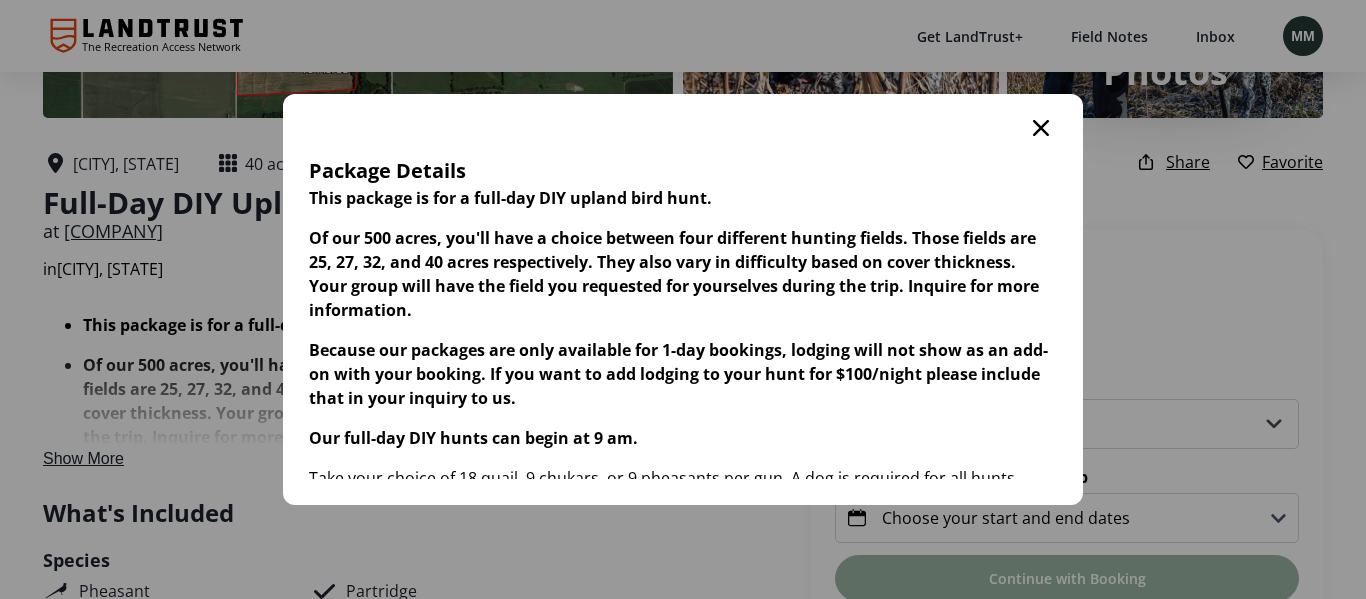 scroll, scrollTop: 0, scrollLeft: 0, axis: both 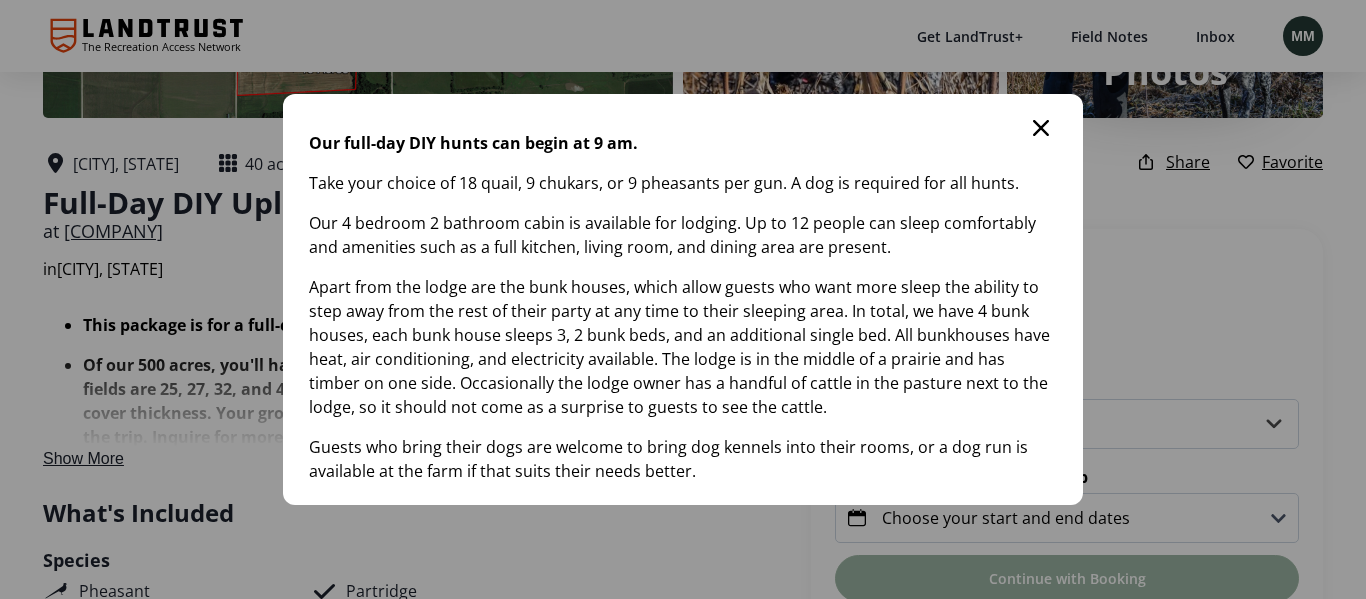 click 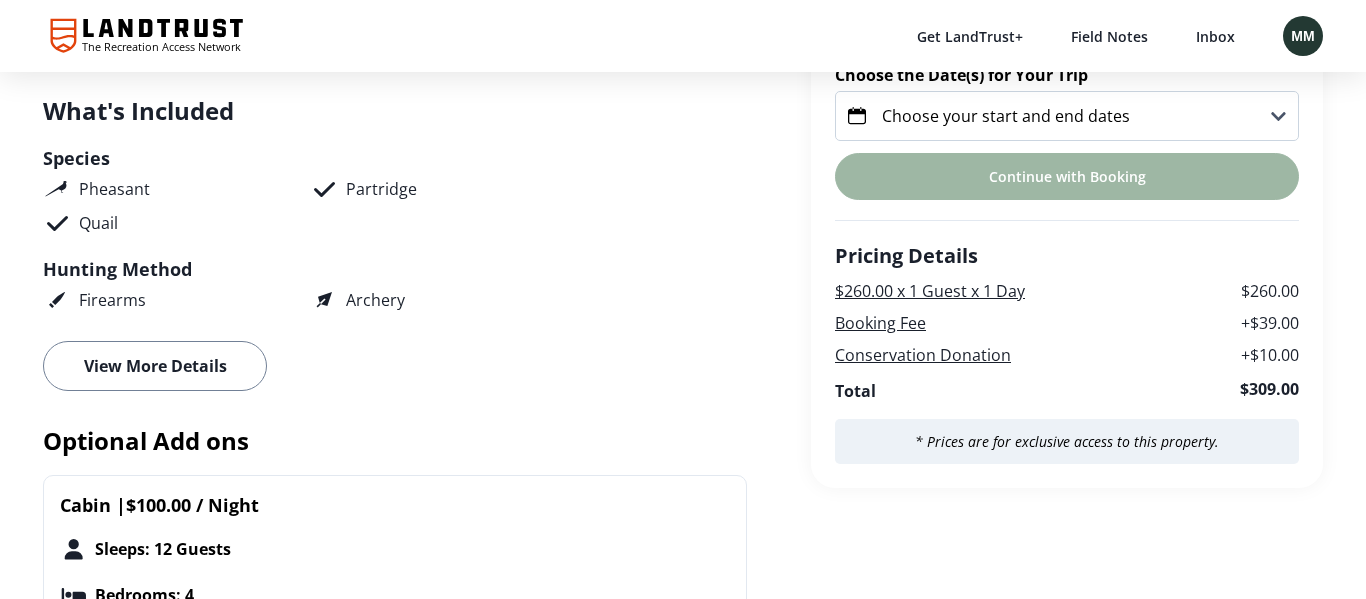 scroll, scrollTop: 0, scrollLeft: 0, axis: both 